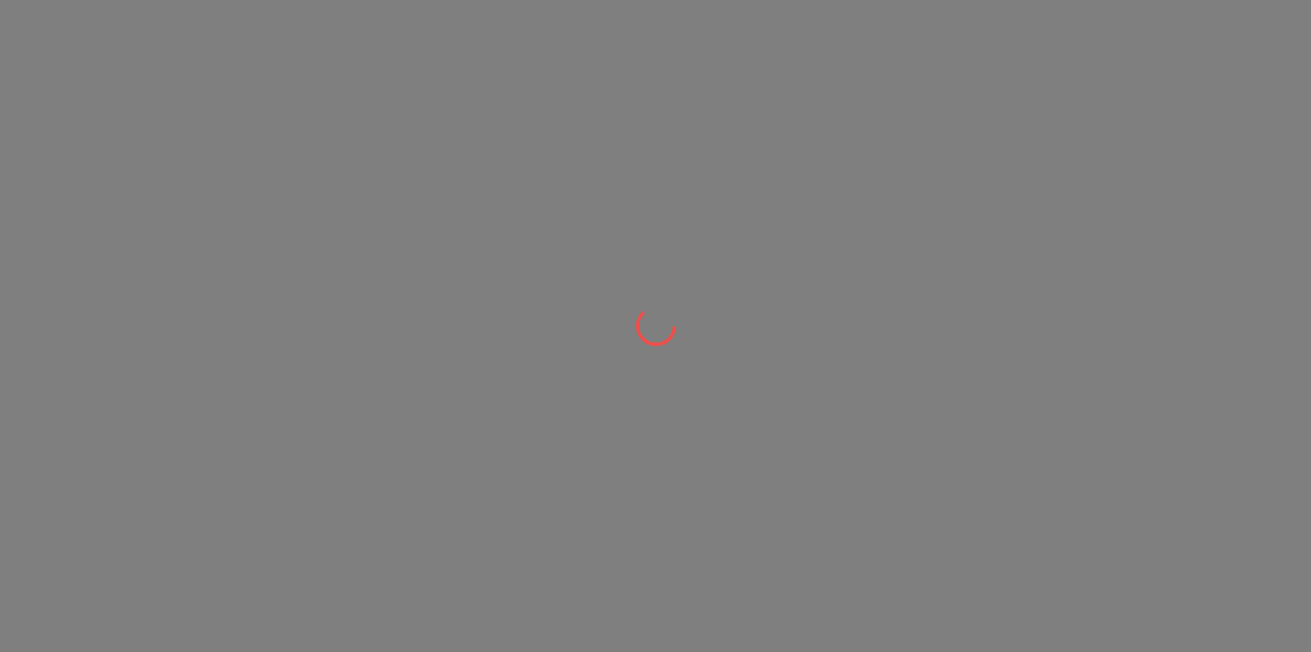 scroll, scrollTop: 0, scrollLeft: 0, axis: both 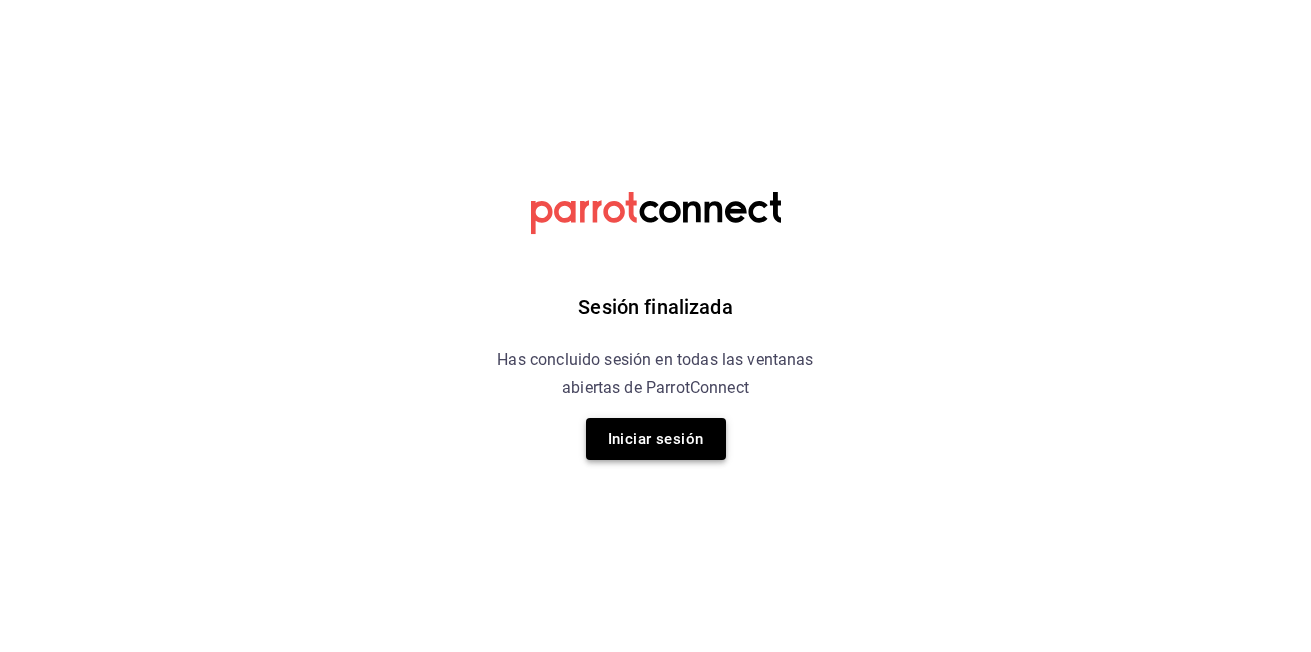 click on "Iniciar sesión" at bounding box center [656, 439] 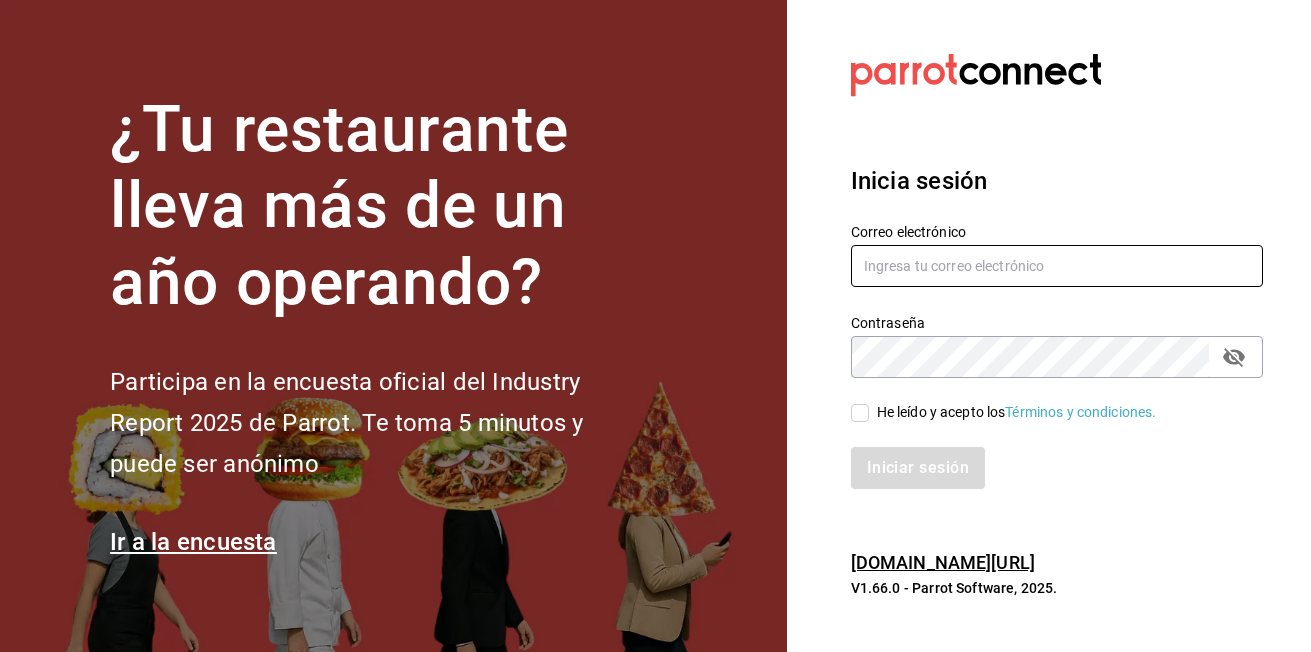type on "[EMAIL_ADDRESS][DOMAIN_NAME]" 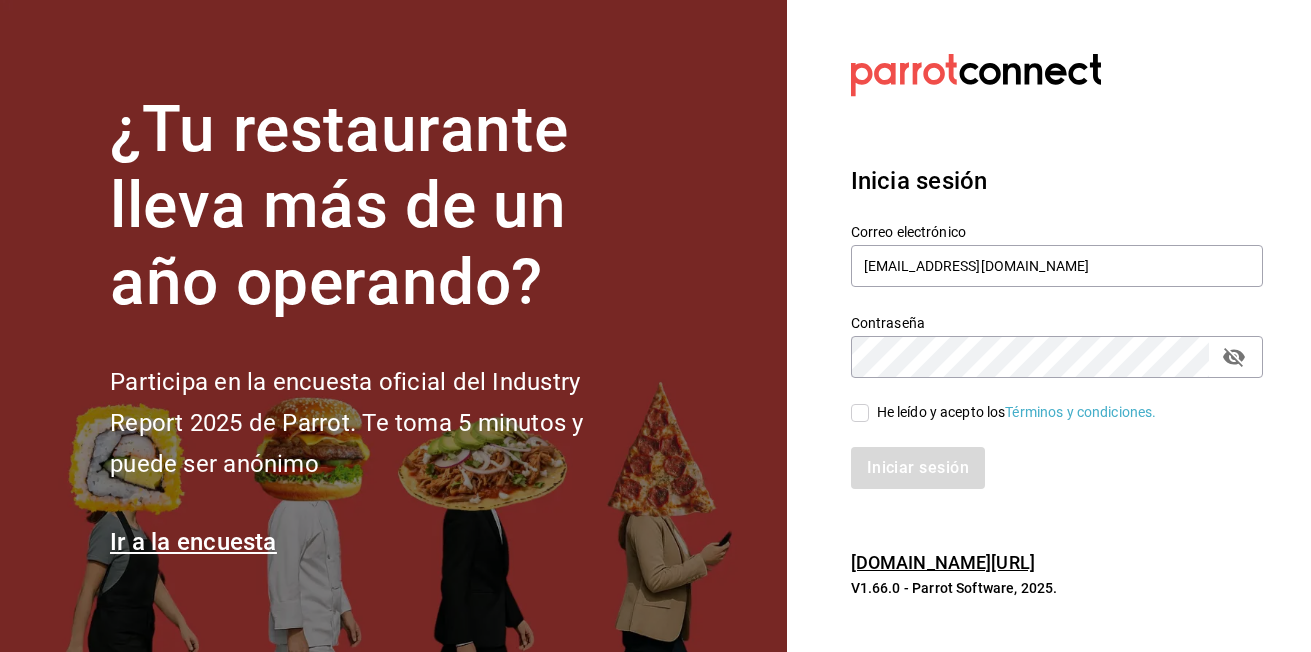 click on "He leído y acepto los  Términos y condiciones." at bounding box center (860, 413) 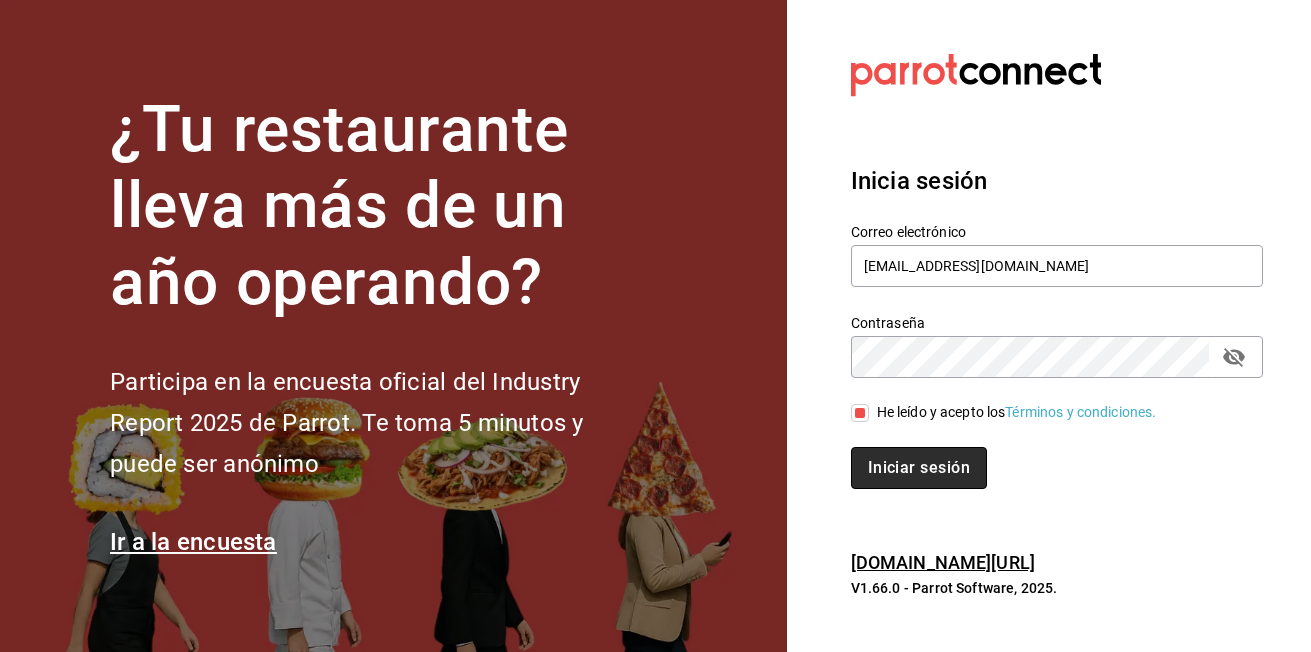 click on "Iniciar sesión" at bounding box center (919, 468) 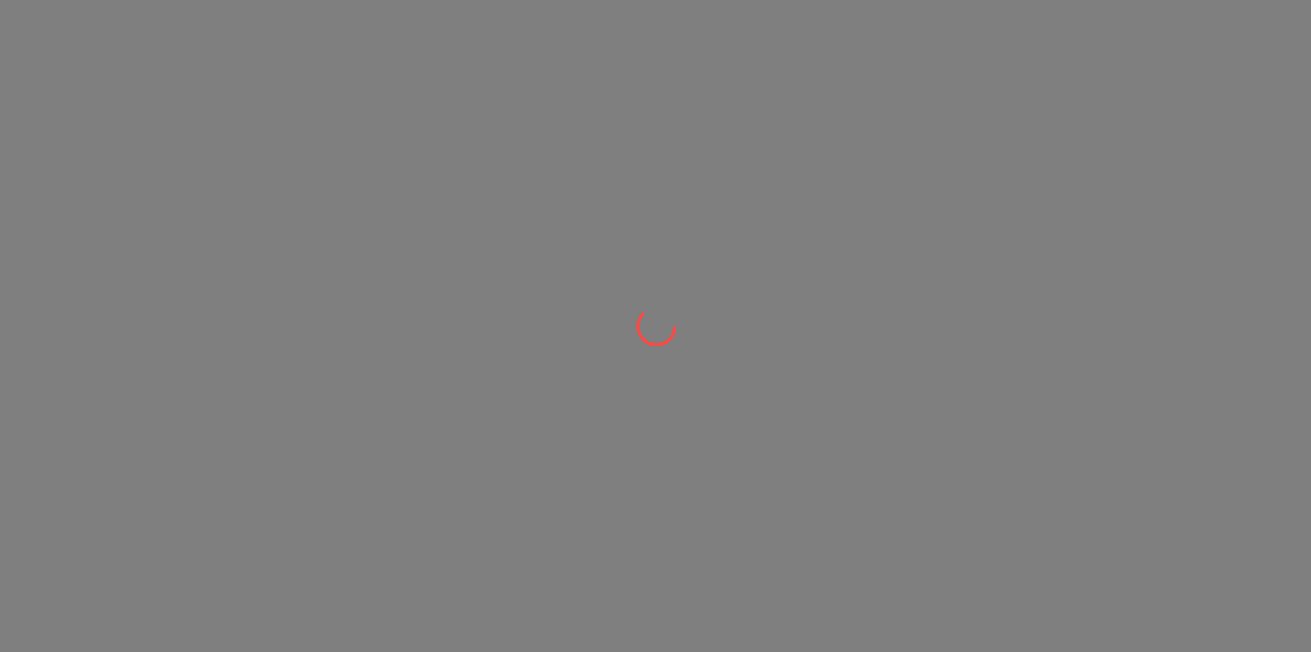 scroll, scrollTop: 0, scrollLeft: 0, axis: both 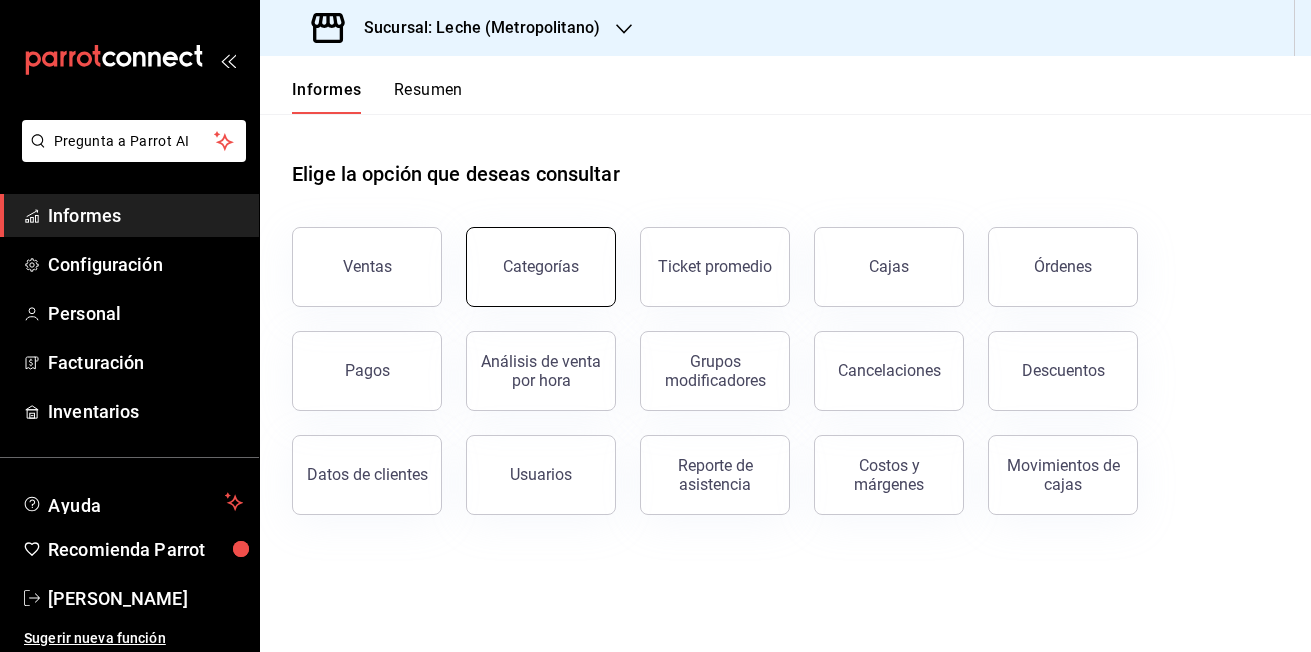 click on "Categorías" at bounding box center [541, 266] 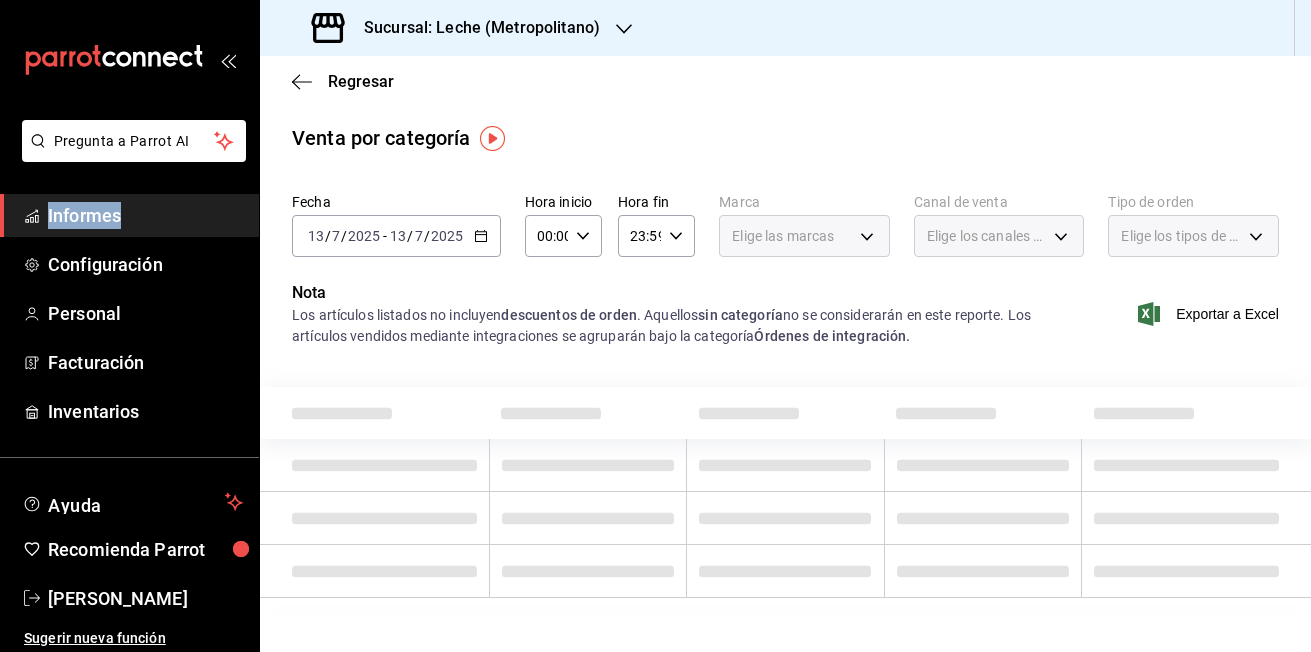 drag, startPoint x: 572, startPoint y: 267, endPoint x: 476, endPoint y: 232, distance: 102.18121 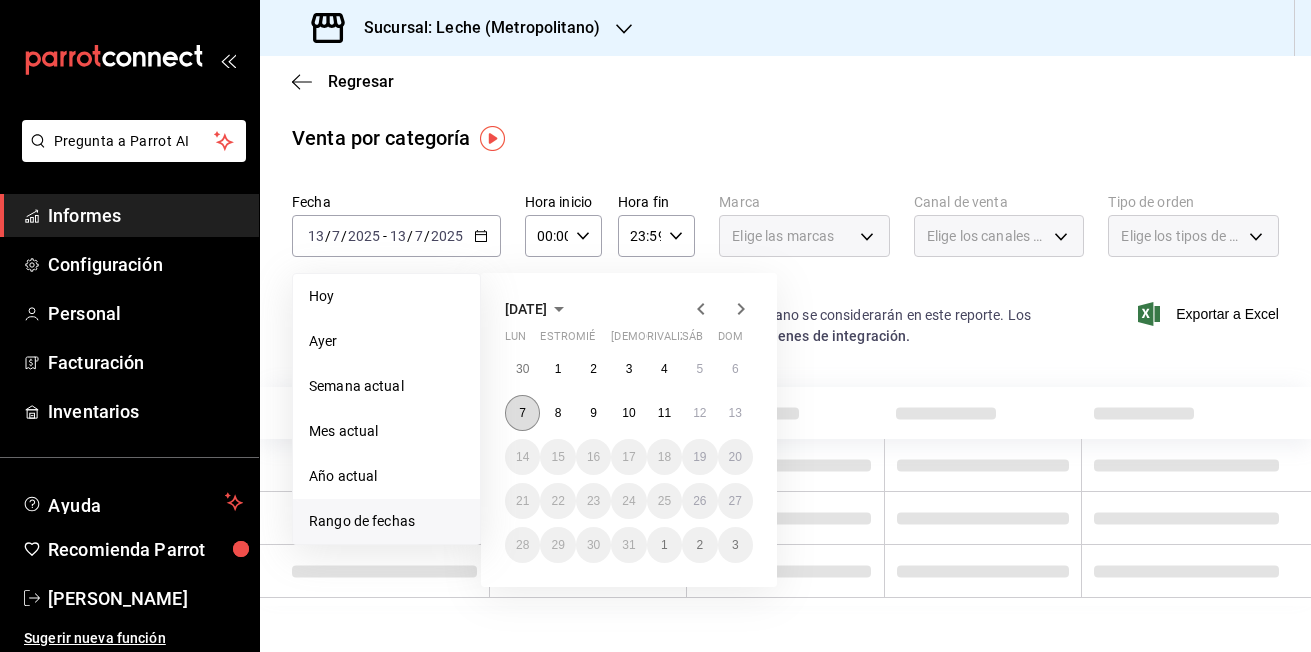 click on "7" at bounding box center [522, 413] 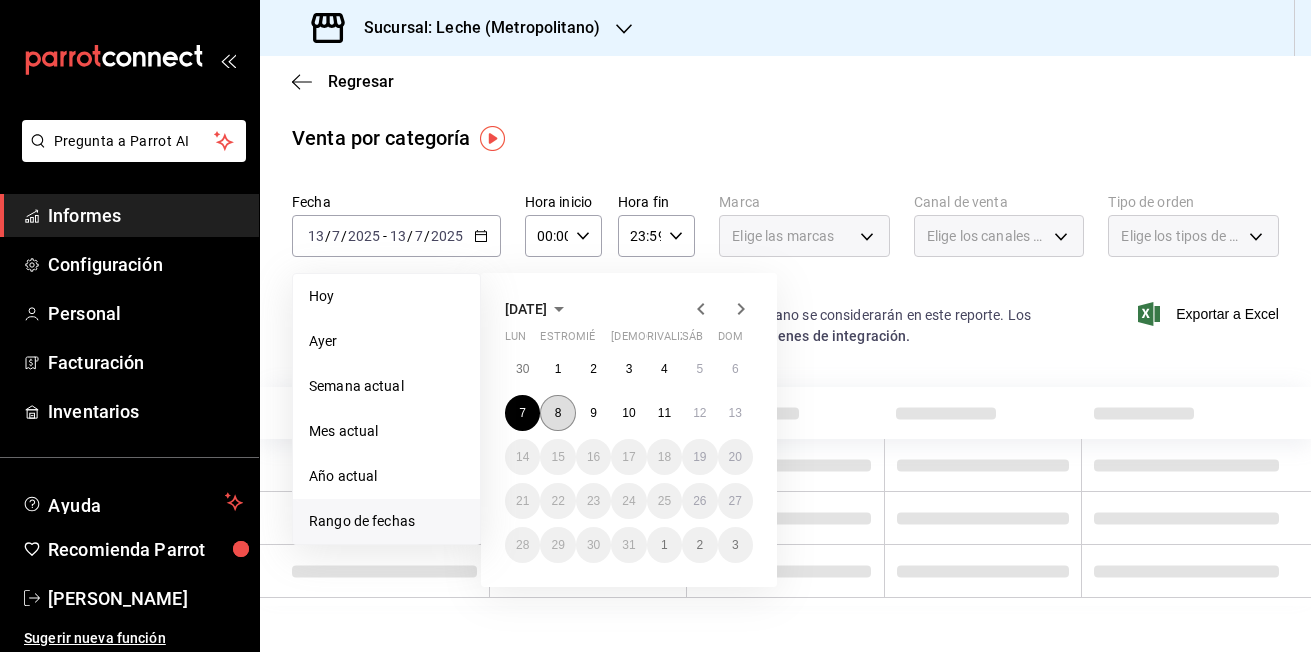click on "8" at bounding box center (557, 413) 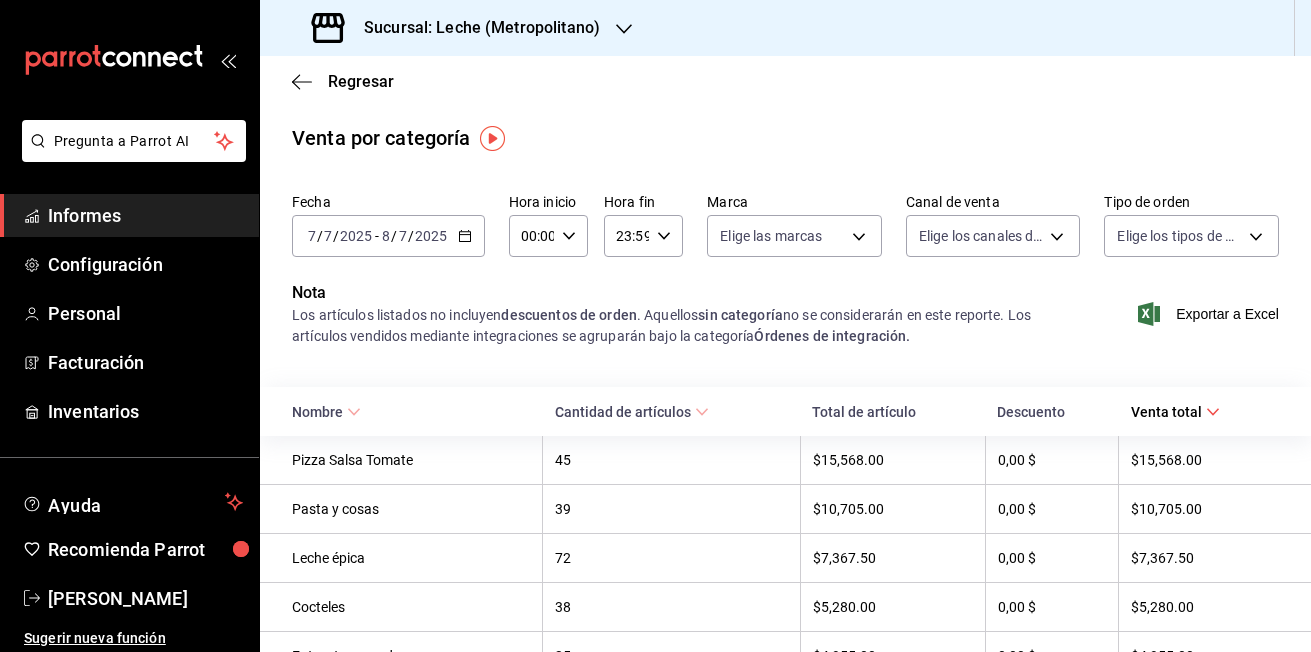click 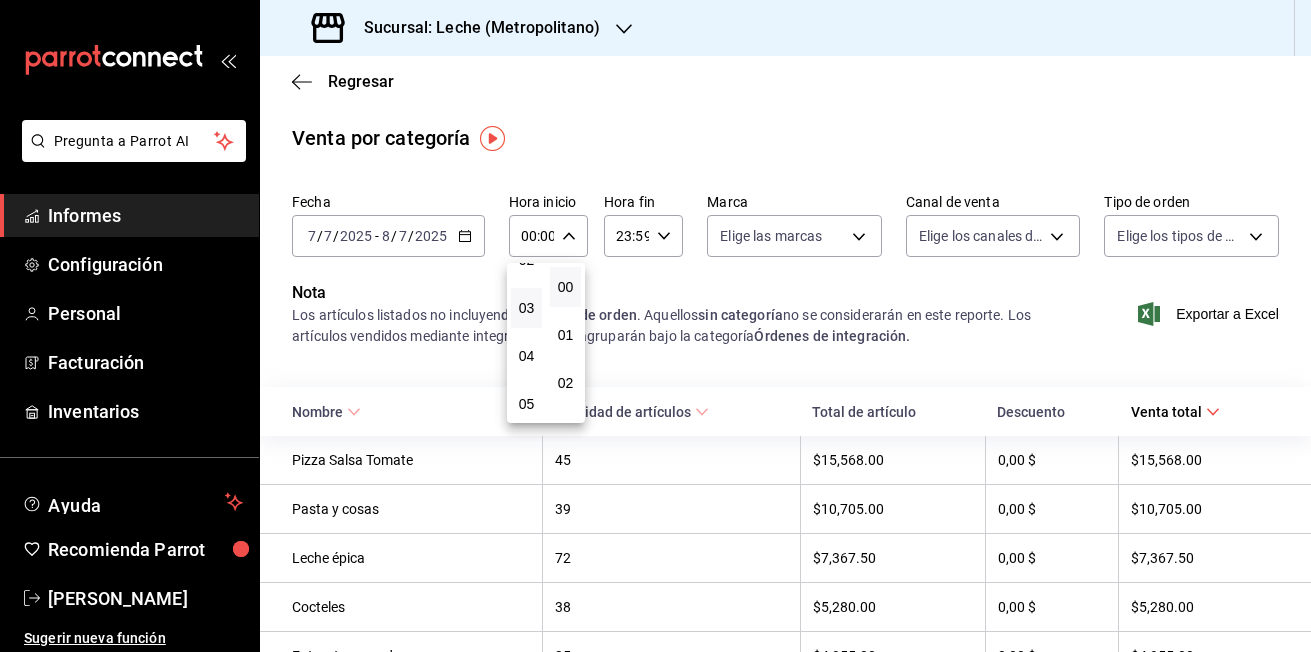 scroll, scrollTop: 200, scrollLeft: 0, axis: vertical 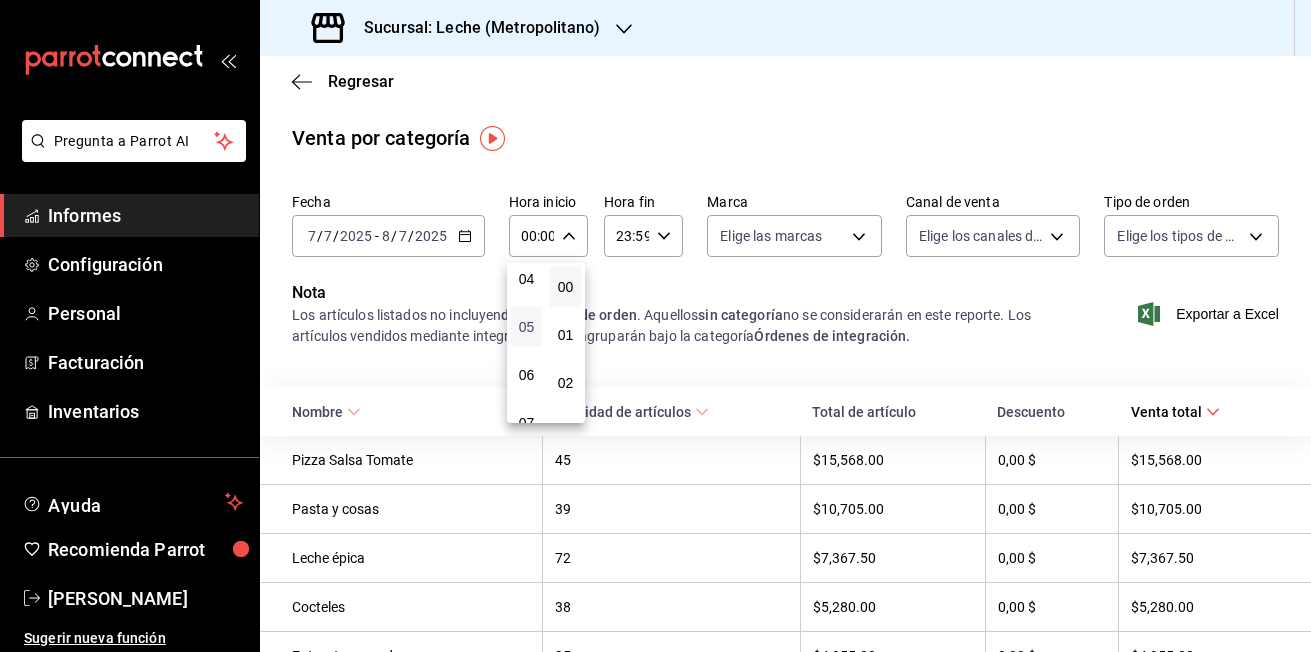 click on "05" at bounding box center [526, 327] 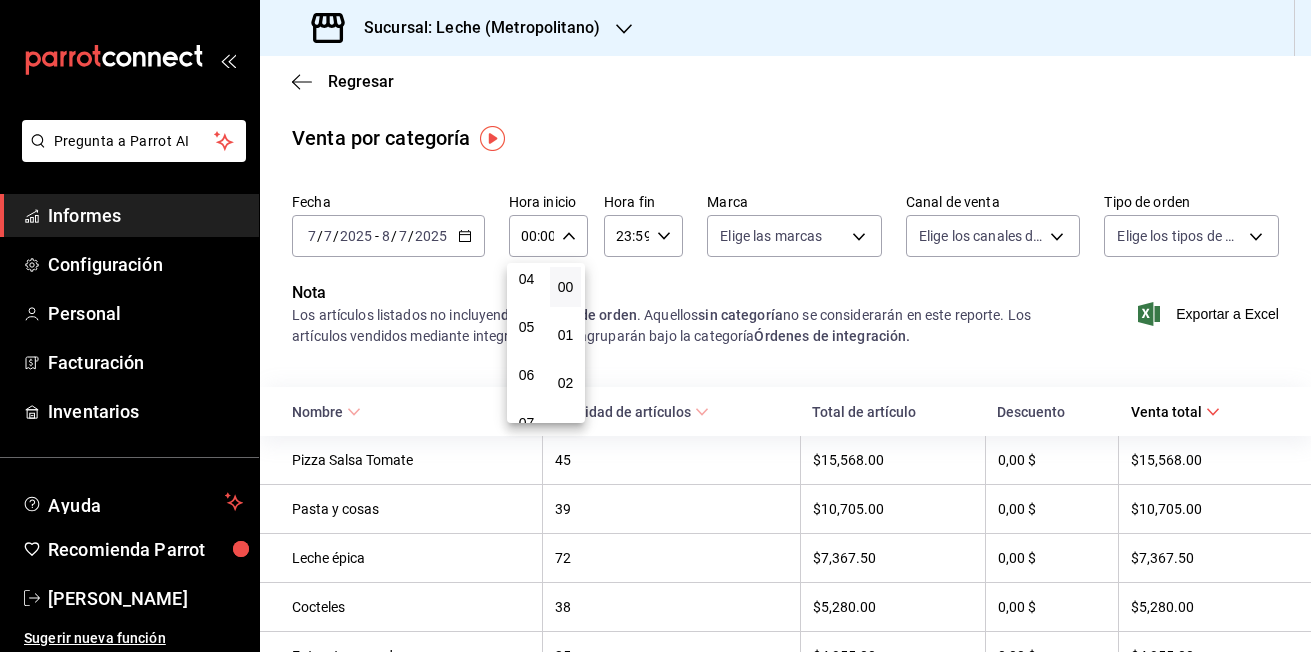 type on "05:00" 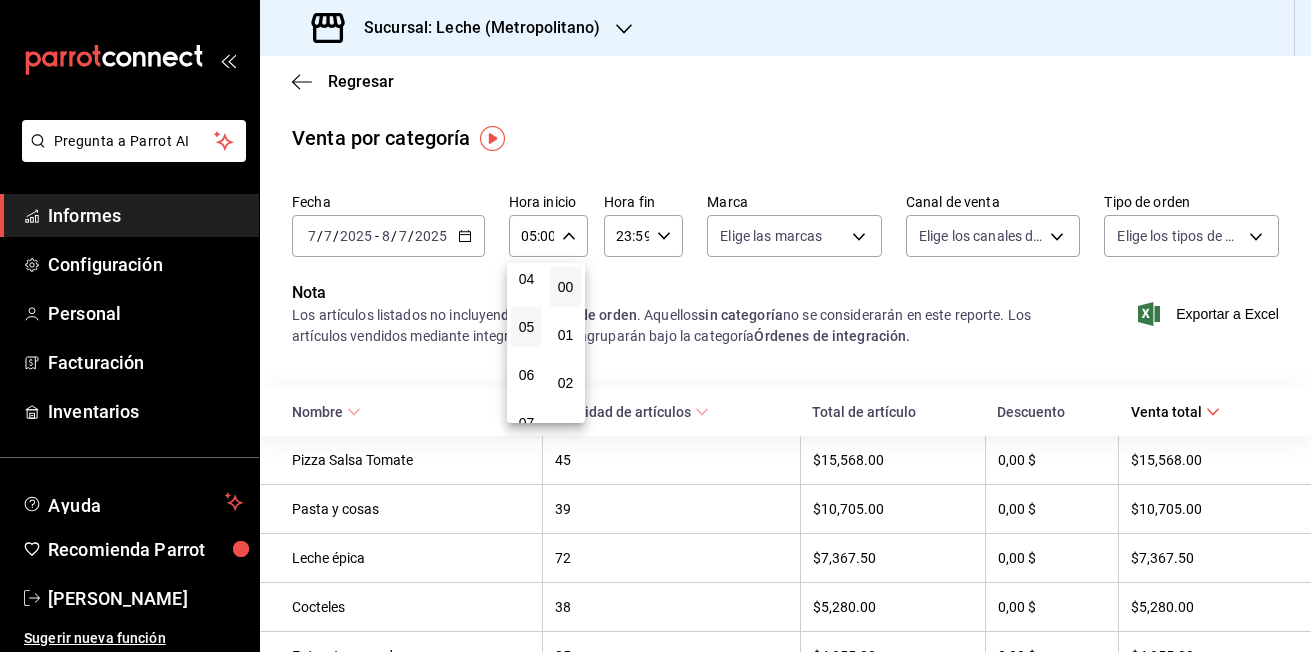 click at bounding box center (655, 326) 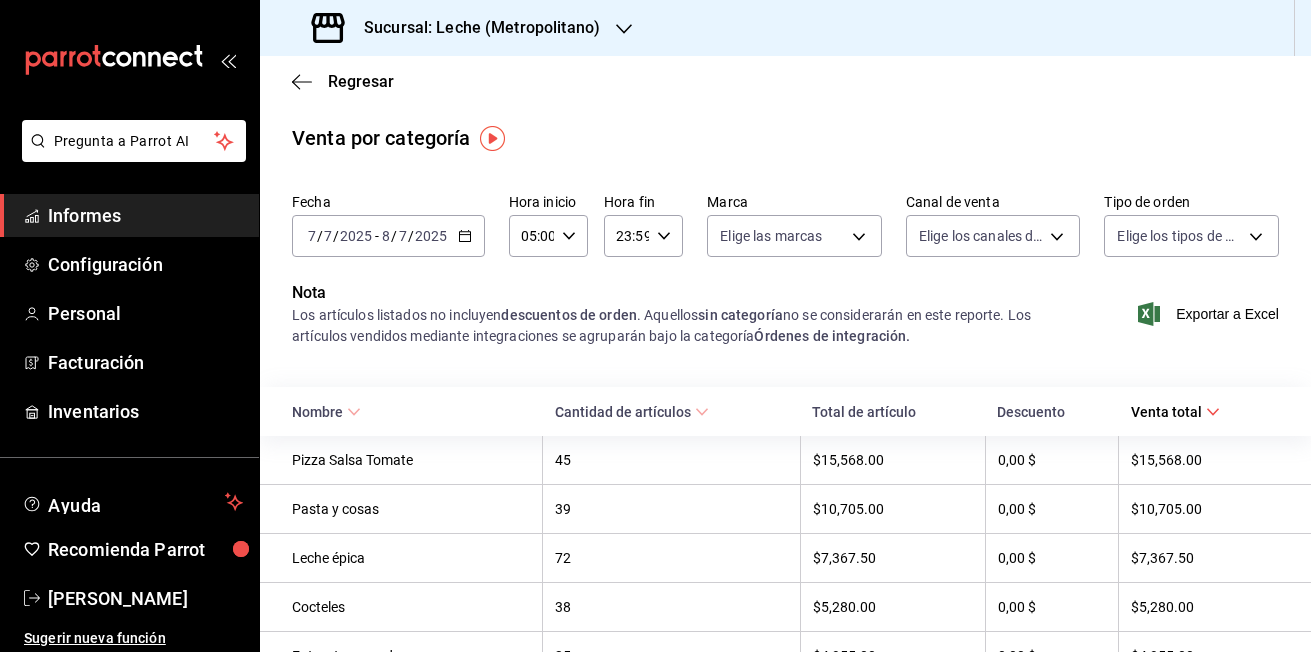 click 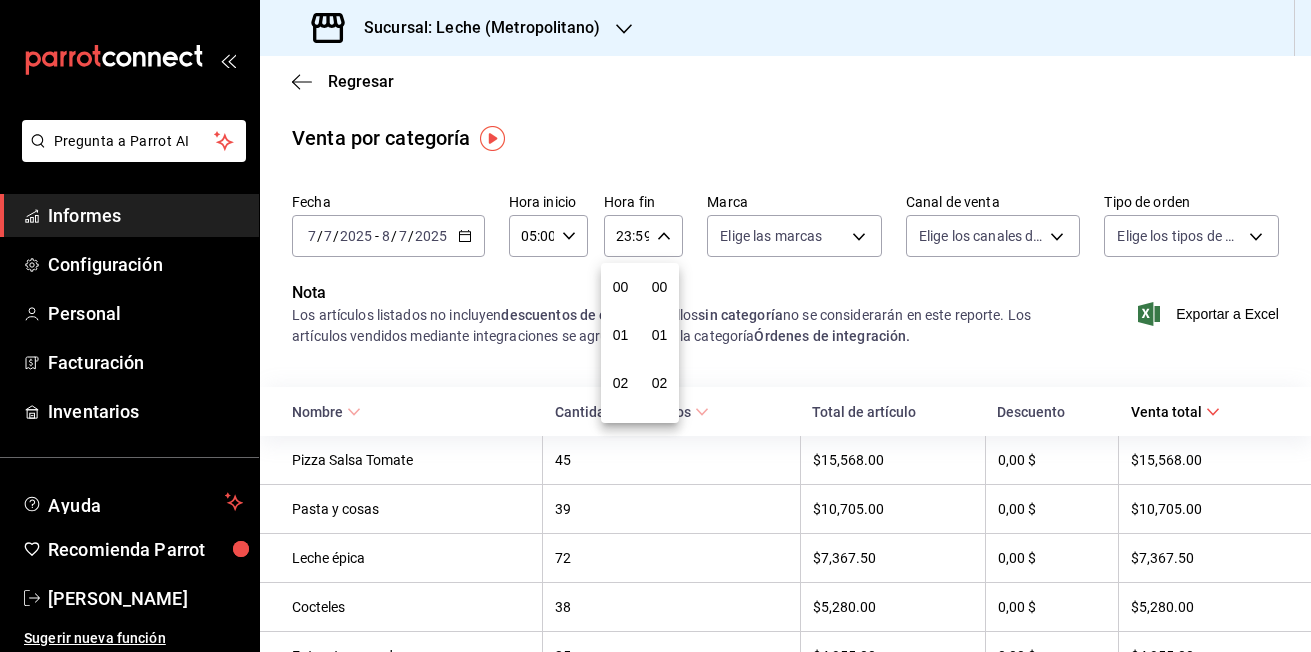 scroll, scrollTop: 992, scrollLeft: 0, axis: vertical 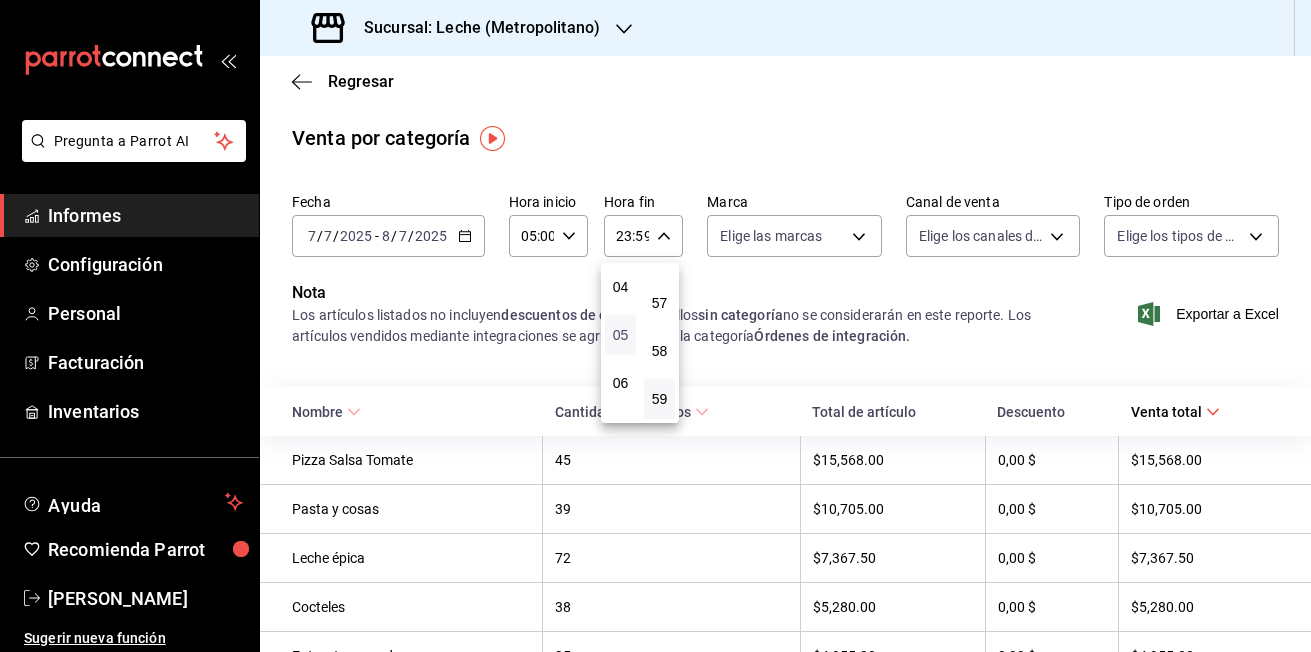click on "05" at bounding box center (620, 335) 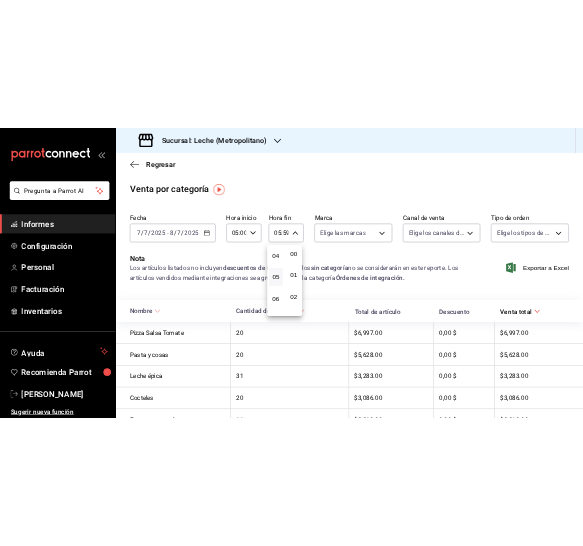 scroll, scrollTop: 0, scrollLeft: 0, axis: both 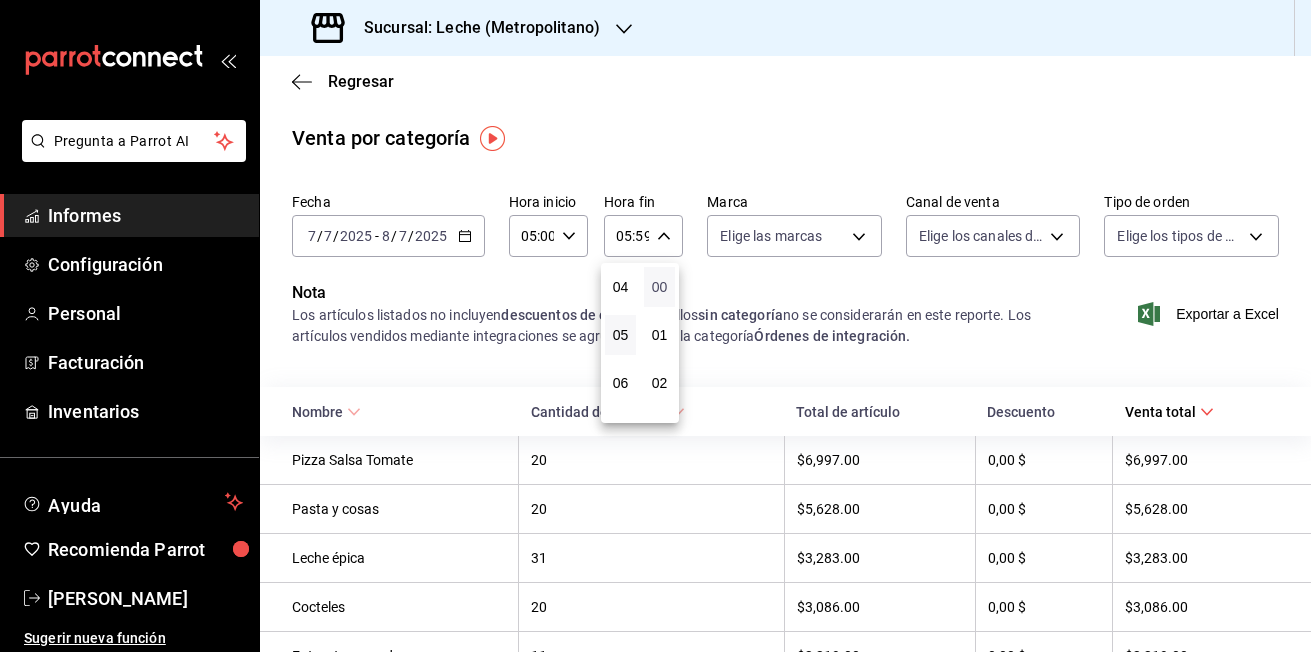 click on "00" at bounding box center (659, 287) 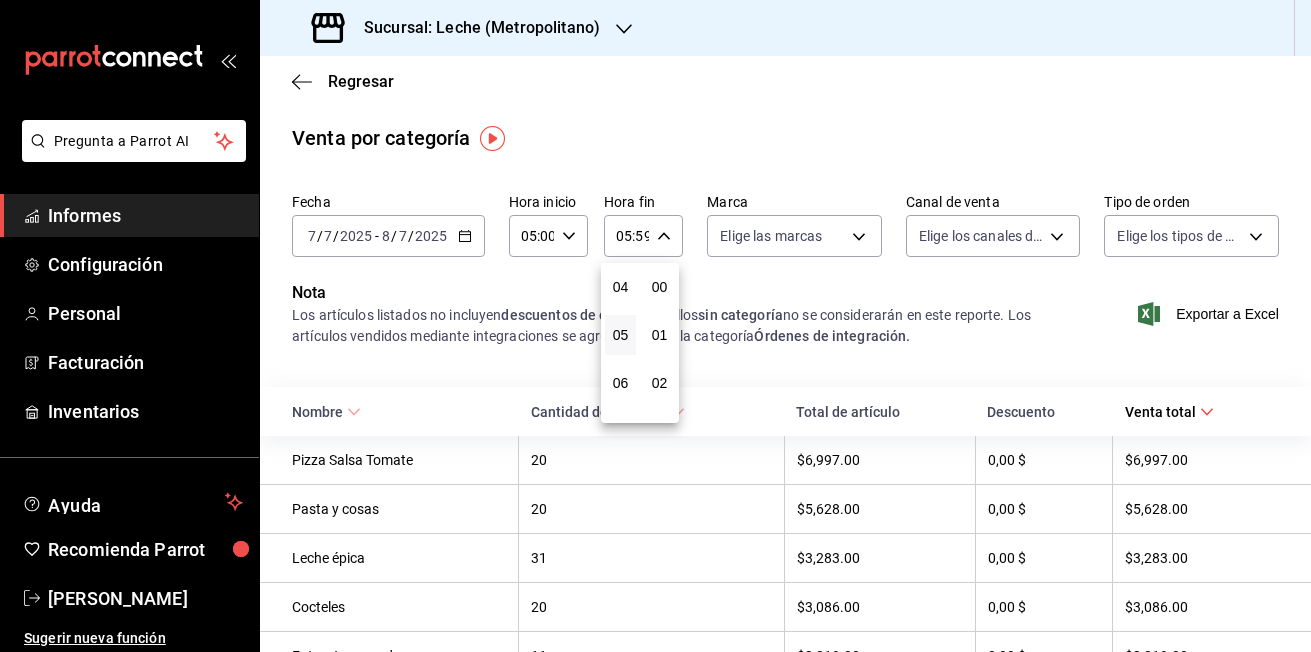 type on "05:00" 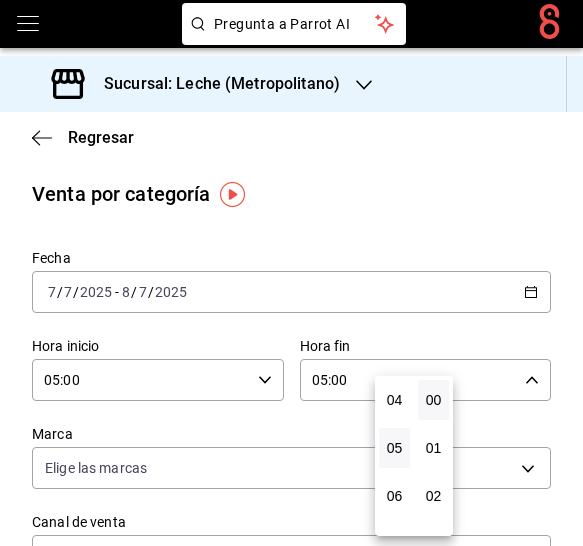 click at bounding box center (291, 273) 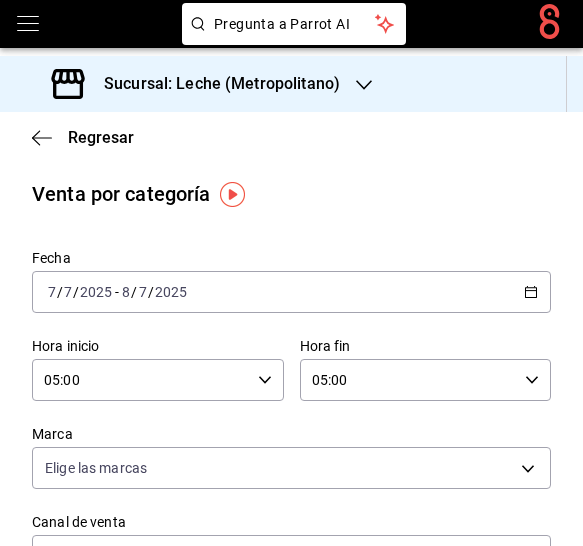 click on "00 01 02 03 04 05 06 07 08 09 10 11 12 13 14 15 16 17 18 19 20 21 22 23 00 01 02 03 04 05 06 07 08 09 10 11 12 13 14 15 16 17 18 19 20 21 22 23 24 25 26 27 28 29 30 31 32 33 34 35 36 37 38 39 40 41 42 43 44 45 46 47 48 49 50 51 52 53 54 55 56 57 58 59" at bounding box center (291, 276) 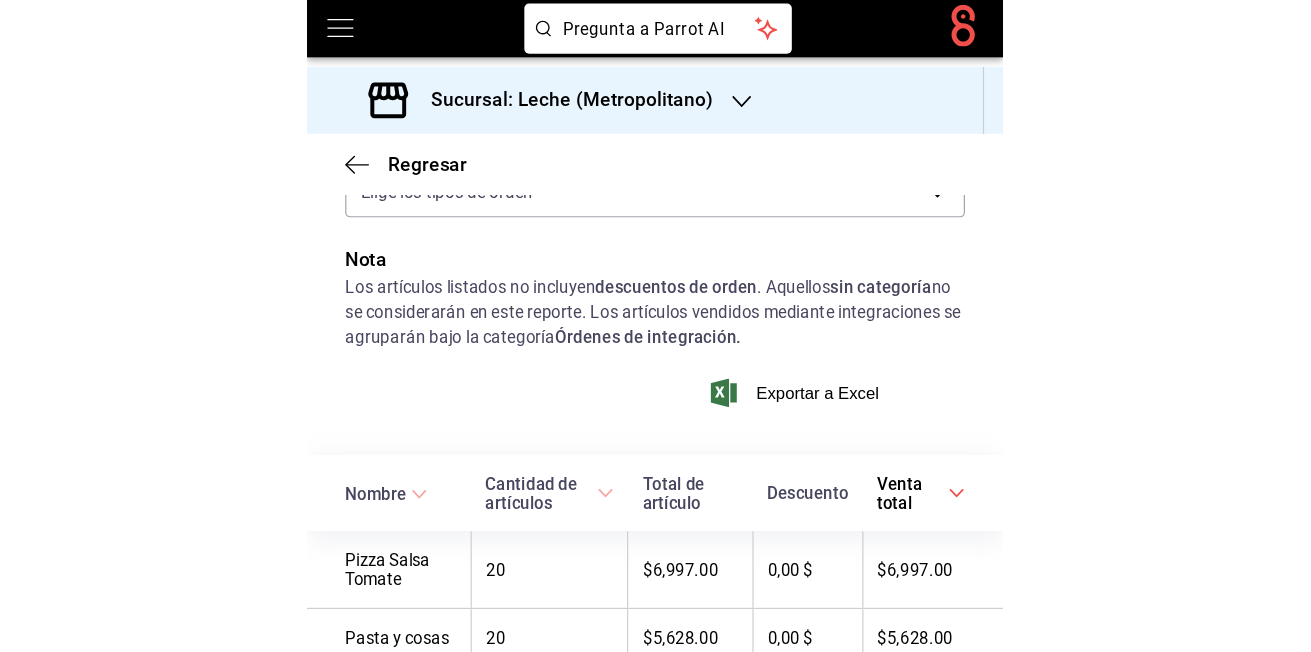 scroll, scrollTop: 520, scrollLeft: 0, axis: vertical 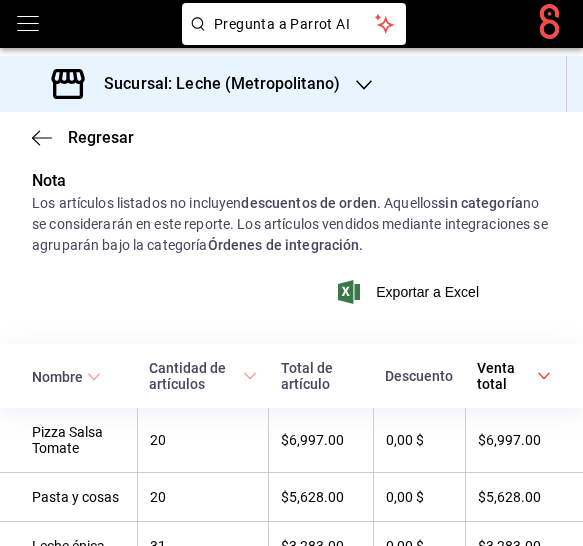 click 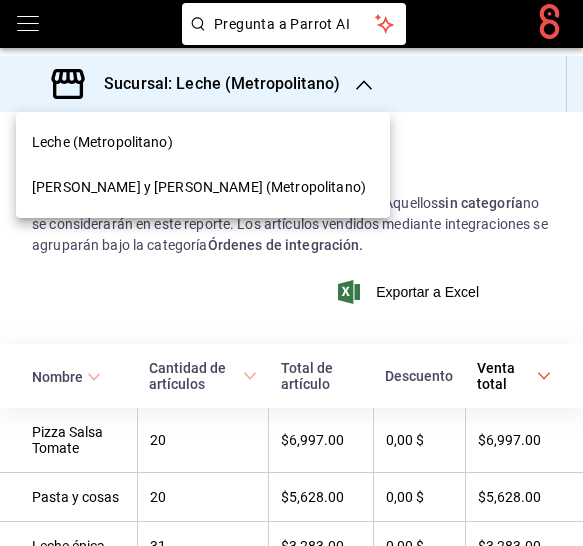 click on "Lázaro y Diego (Metropolitano)" at bounding box center (199, 187) 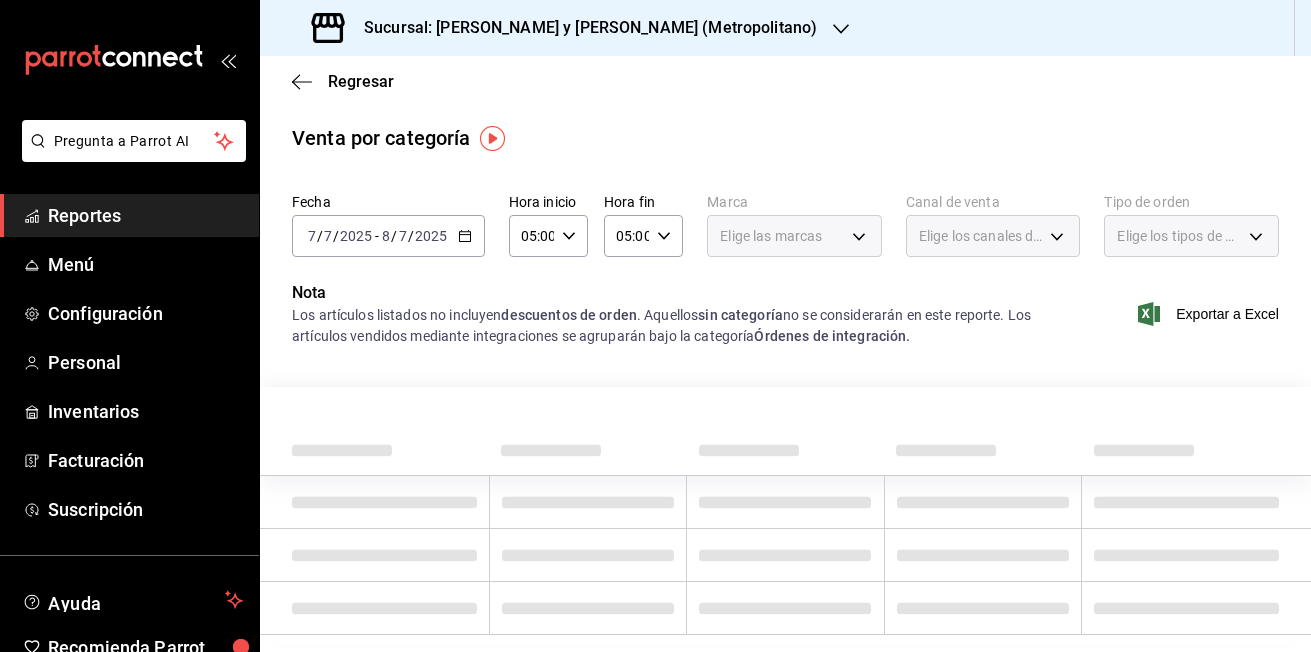 click 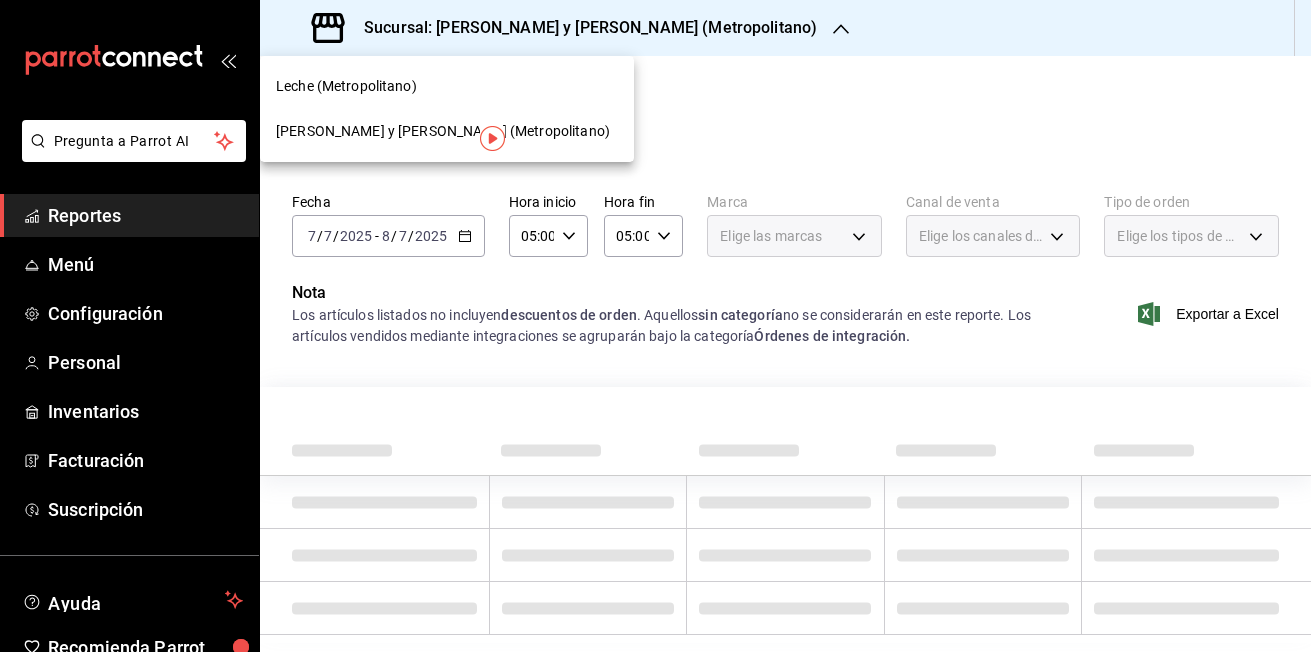 click on "Lázaro y Diego (Metropolitano)" at bounding box center (443, 131) 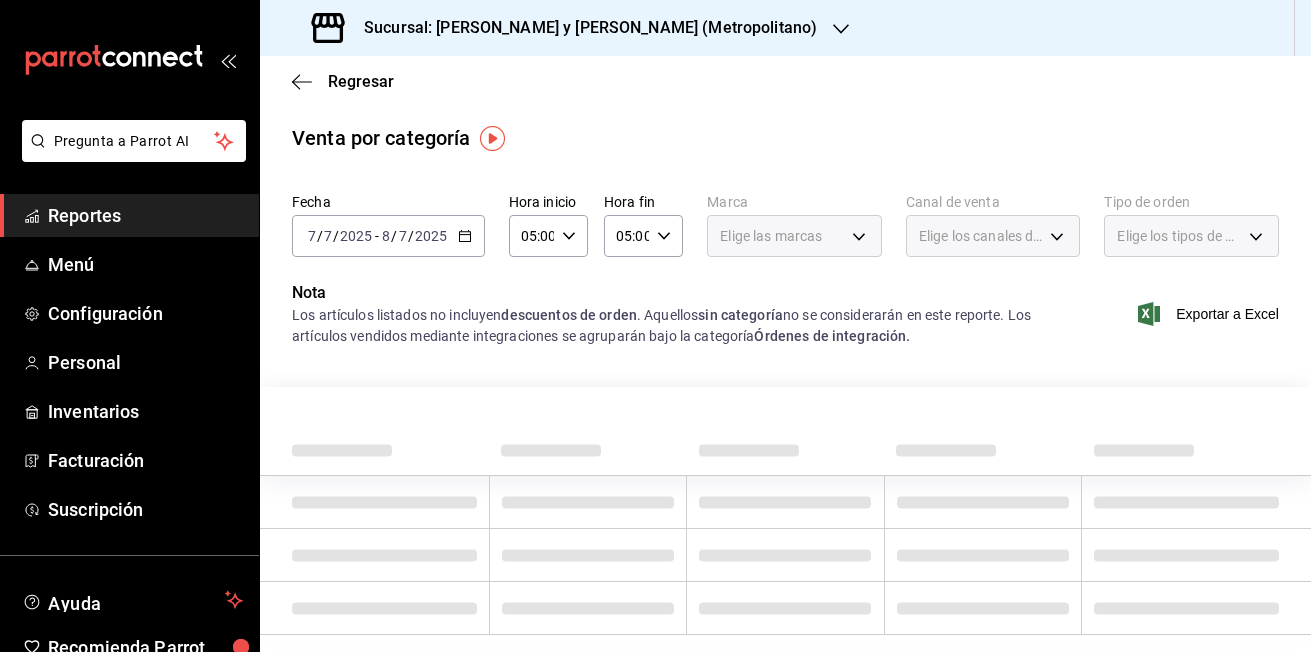 click 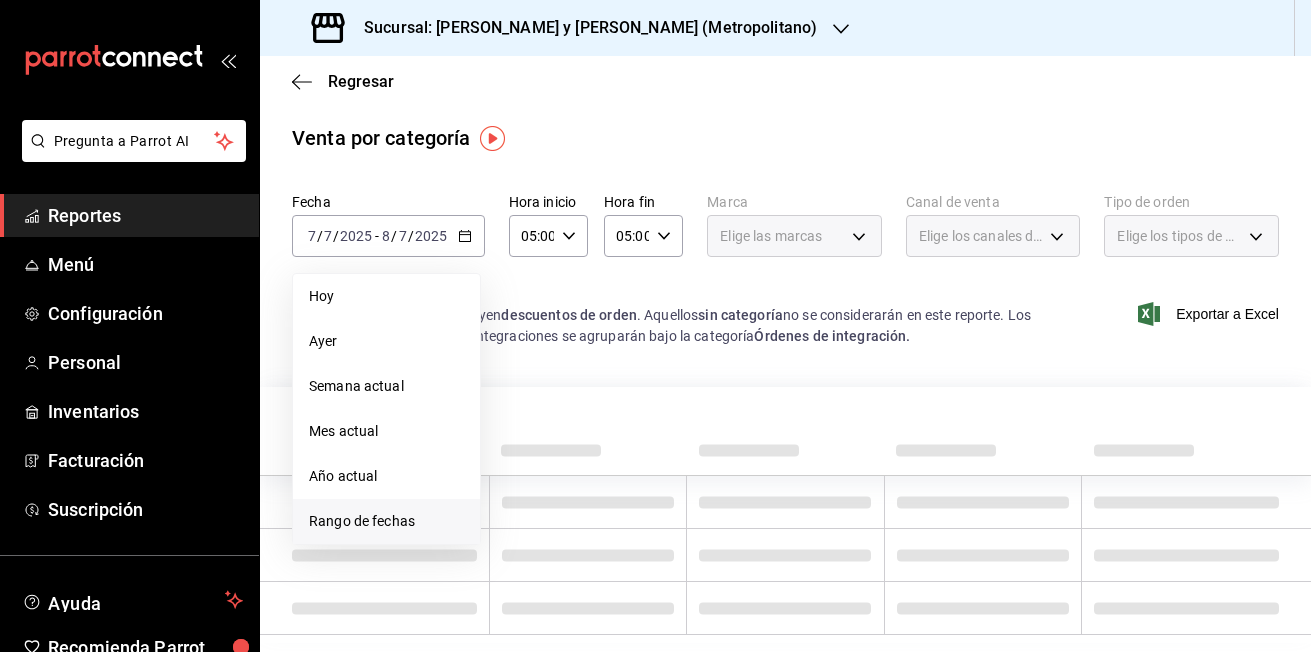 click on "Rango de fechas" at bounding box center [386, 521] 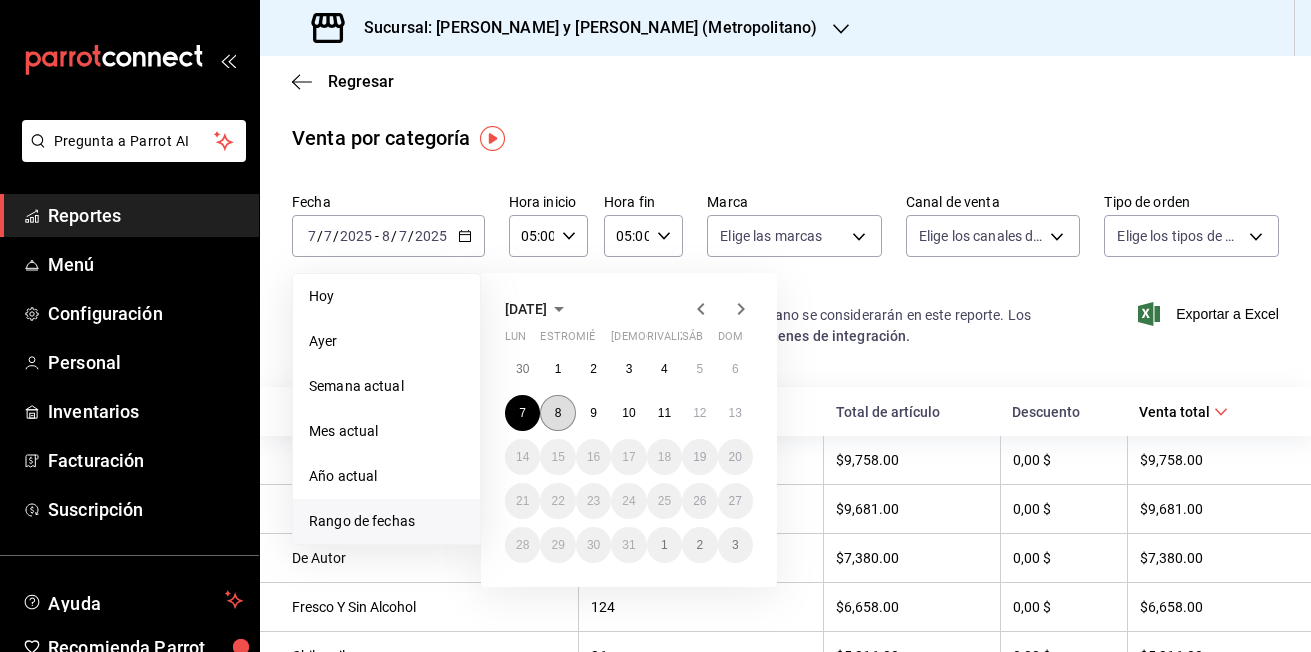 click on "8" at bounding box center [557, 413] 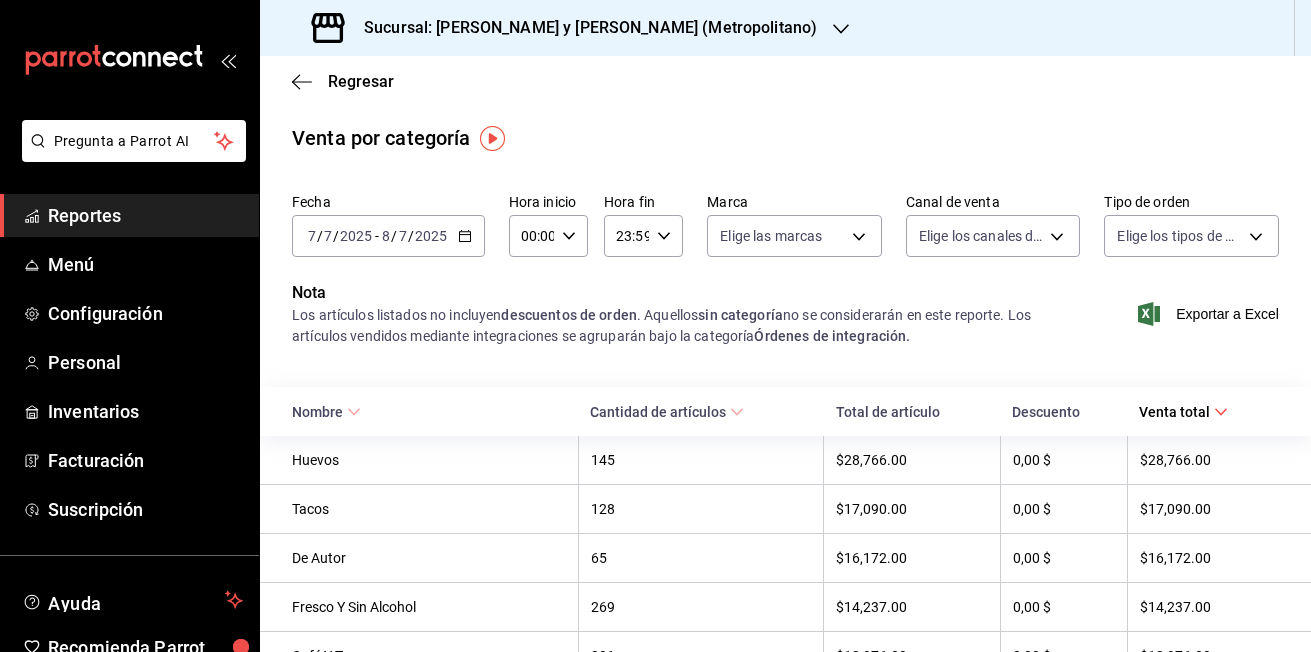 click 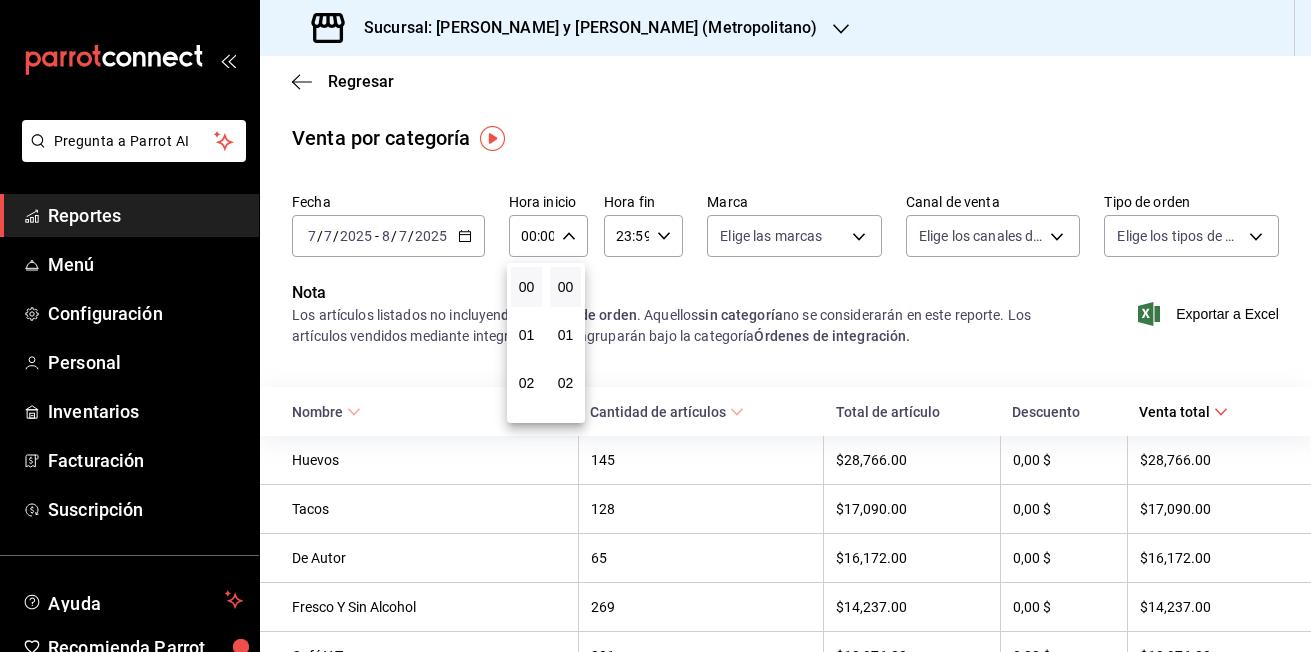 scroll, scrollTop: 200, scrollLeft: 0, axis: vertical 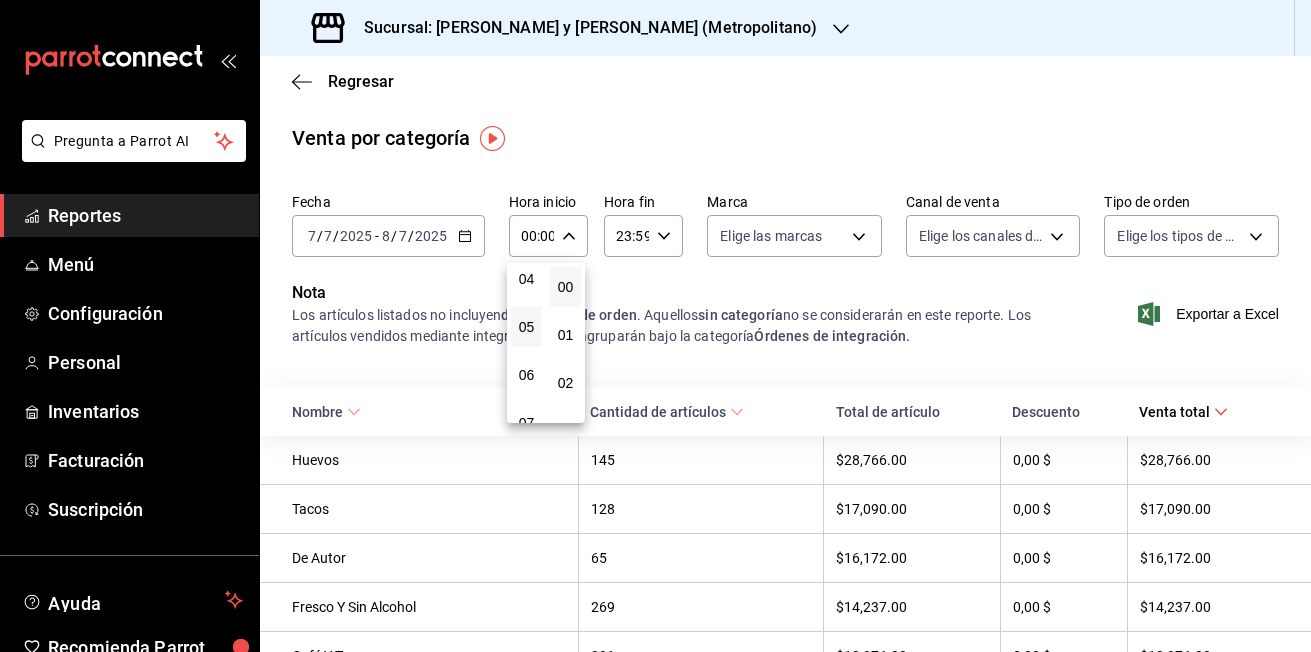 click on "05" at bounding box center (526, 327) 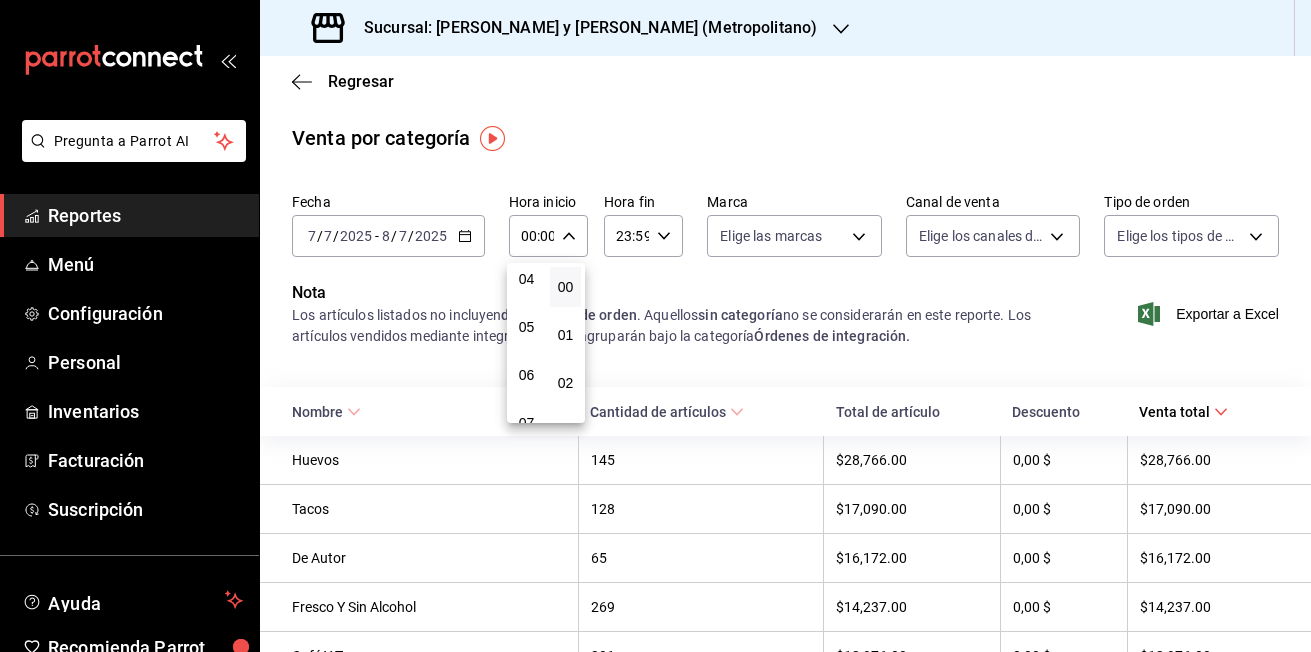 type on "05:00" 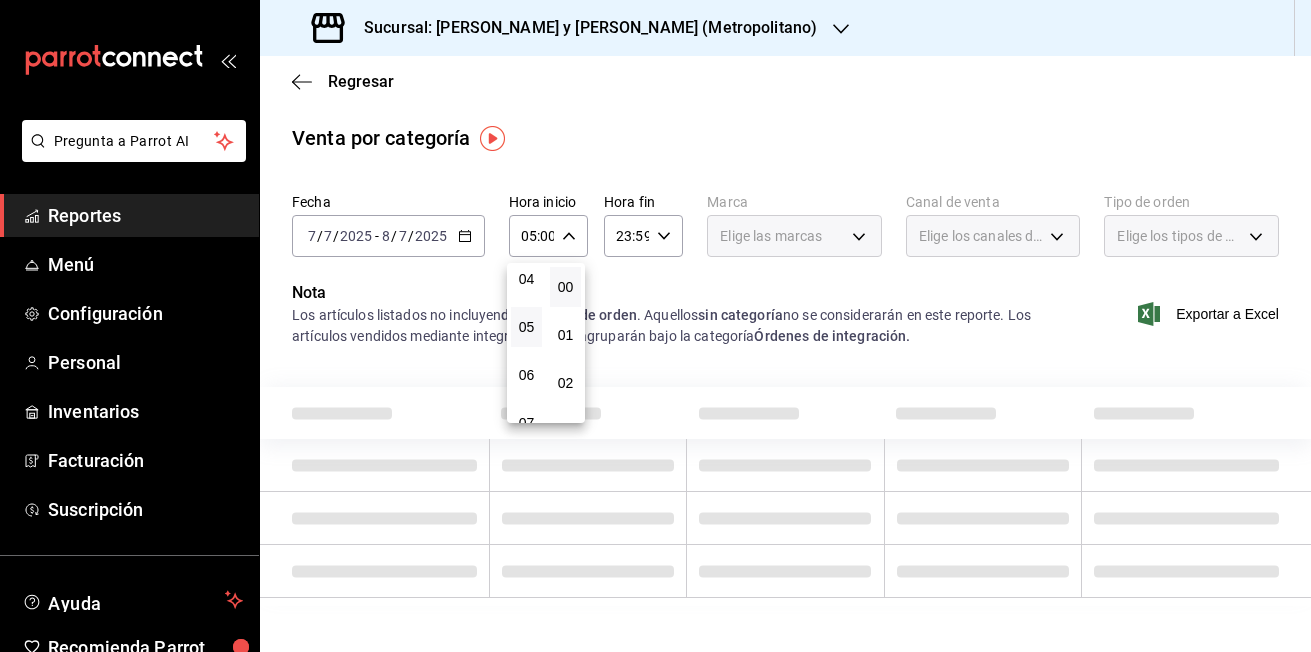 click at bounding box center (655, 326) 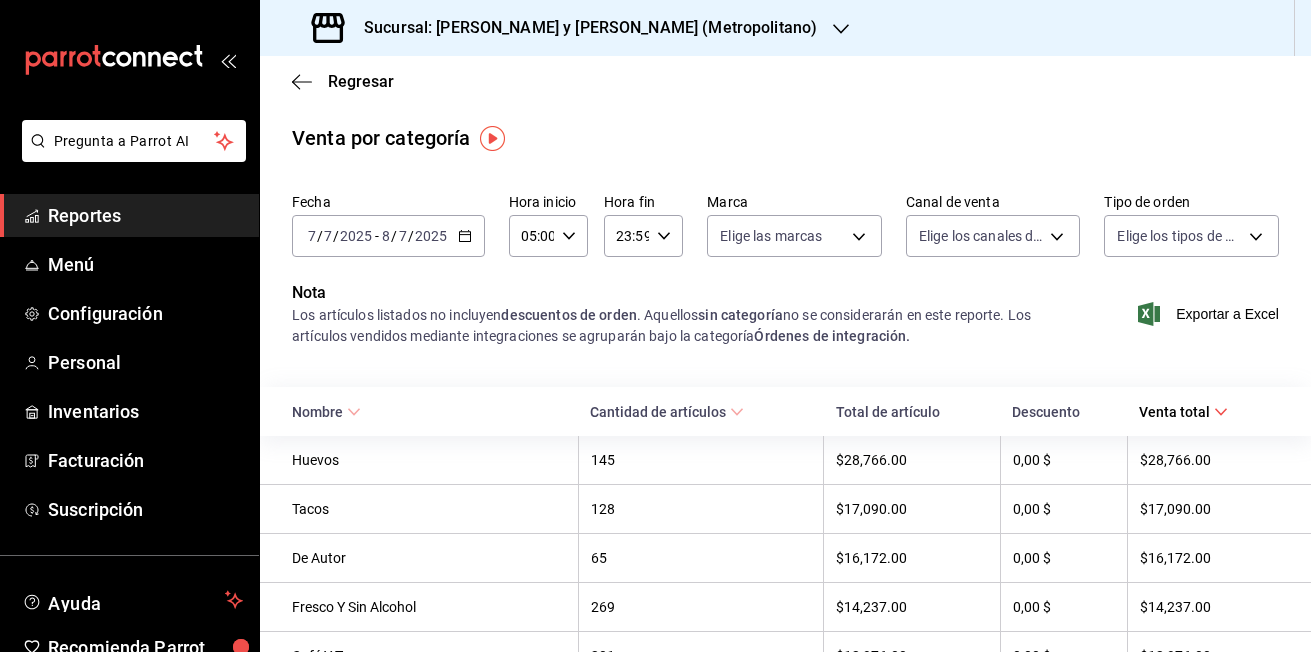 click 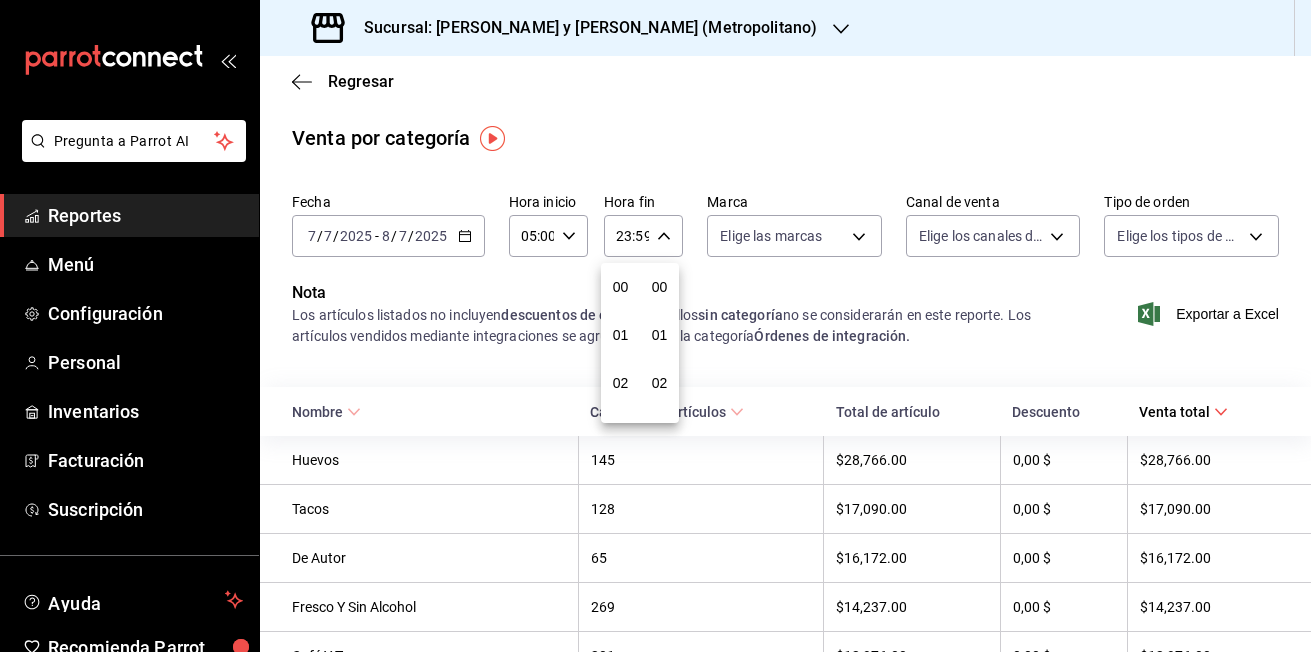 scroll, scrollTop: 992, scrollLeft: 0, axis: vertical 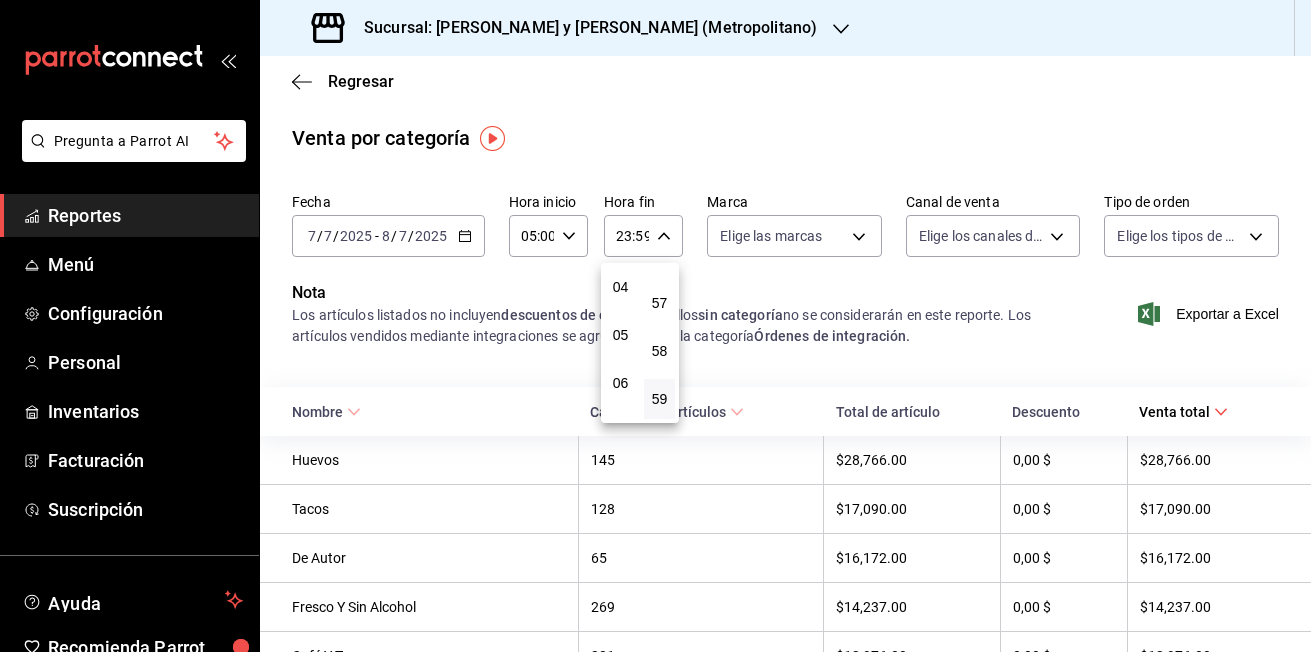 click on "05" at bounding box center [620, 335] 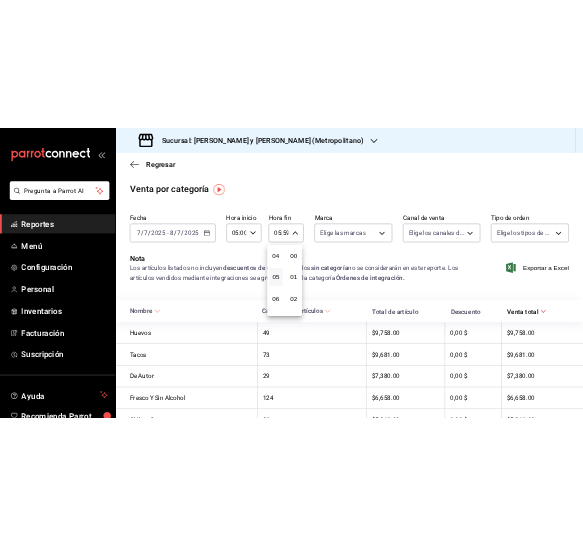 scroll, scrollTop: 0, scrollLeft: 0, axis: both 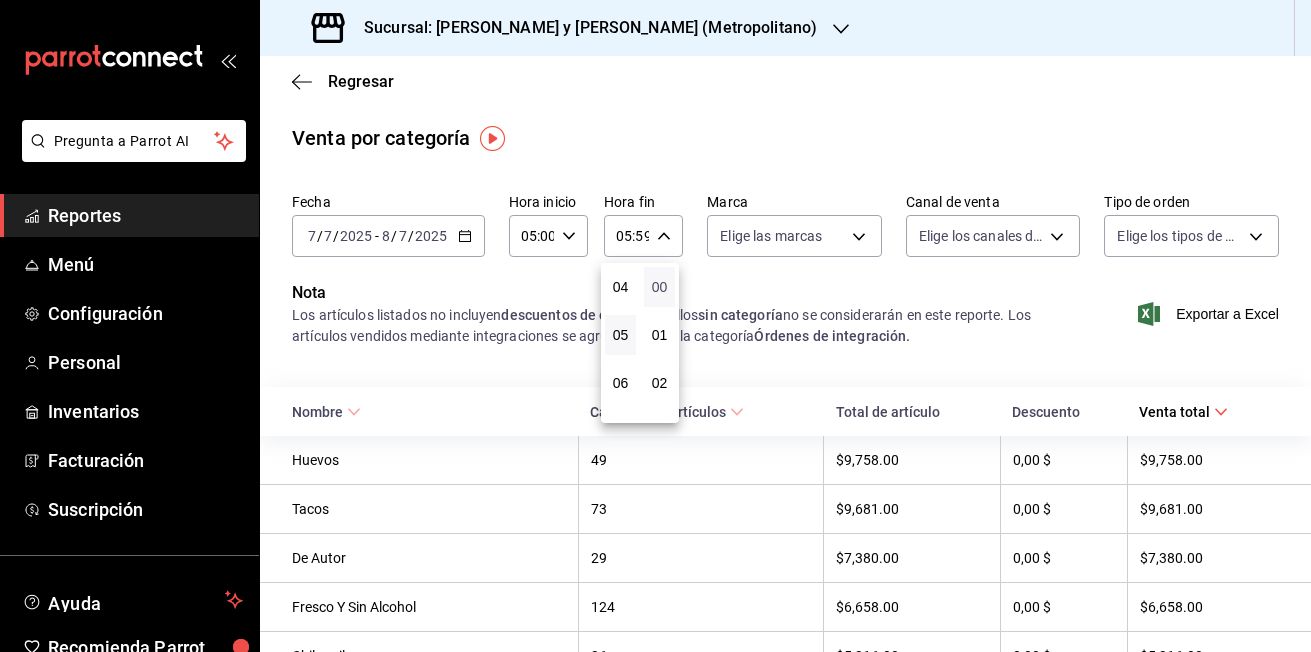 click on "00" at bounding box center [659, 287] 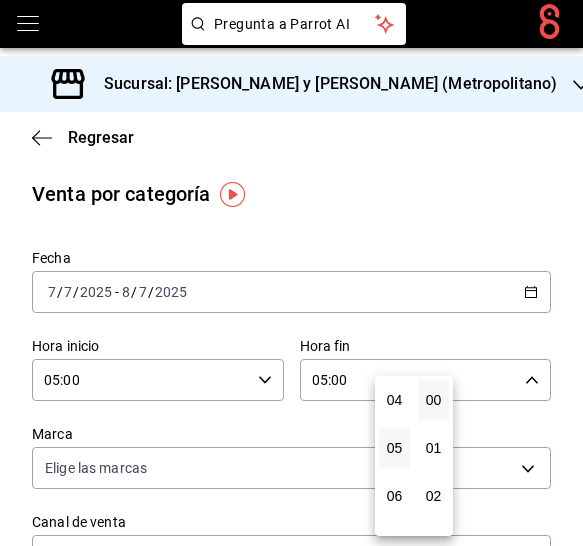 click at bounding box center (291, 273) 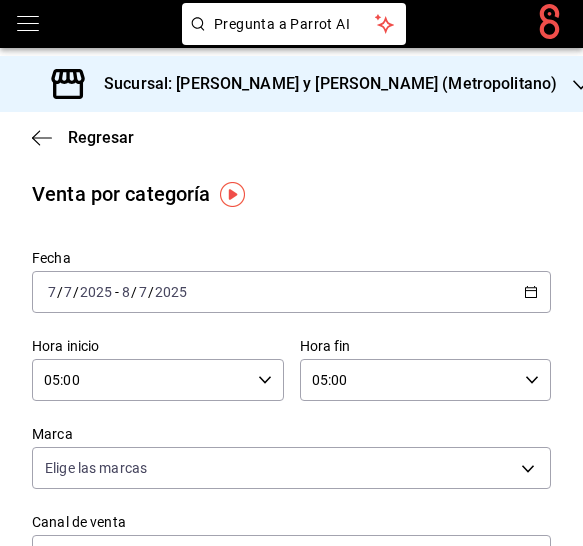 click on "00 01 02 03 04 05 06 07 08 09 10 11 12 13 14 15 16 17 18 19 20 21 22 23 00 01 02 03 04 05 06 07 08 09 10 11 12 13 14 15 16 17 18 19 20 21 22 23 24 25 26 27 28 29 30 31 32 33 34 35 36 37 38 39 40 41 42 43 44 45 46 47 48 49 50 51 52 53 54 55 56 57 58 59" at bounding box center (291, 276) 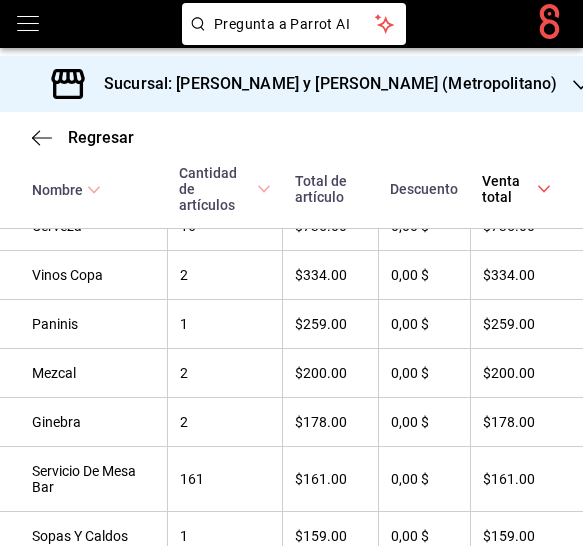 scroll, scrollTop: 1760, scrollLeft: 0, axis: vertical 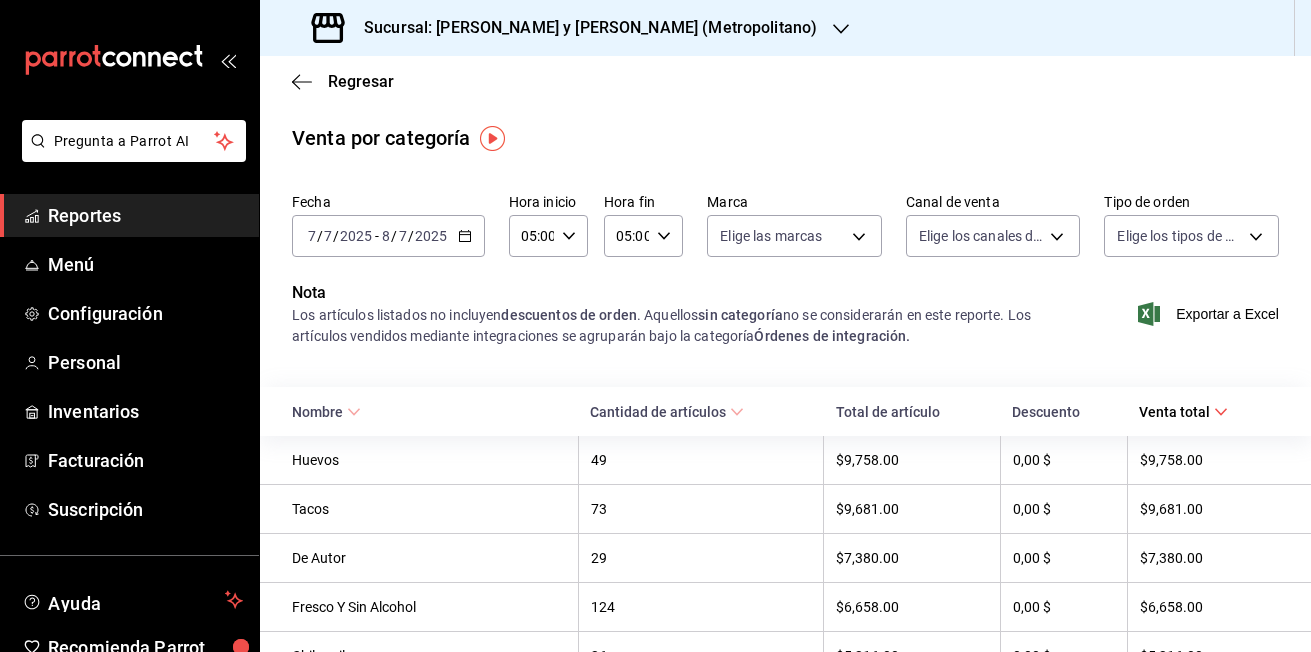 click 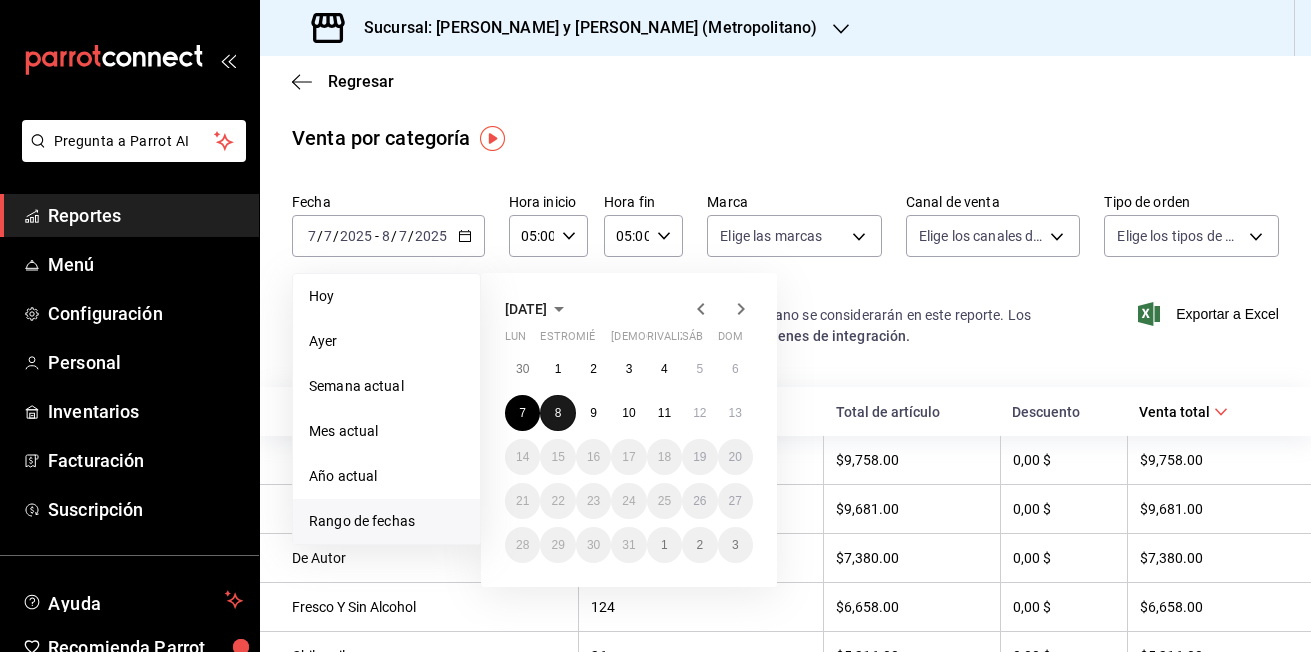 click on "8" at bounding box center [557, 413] 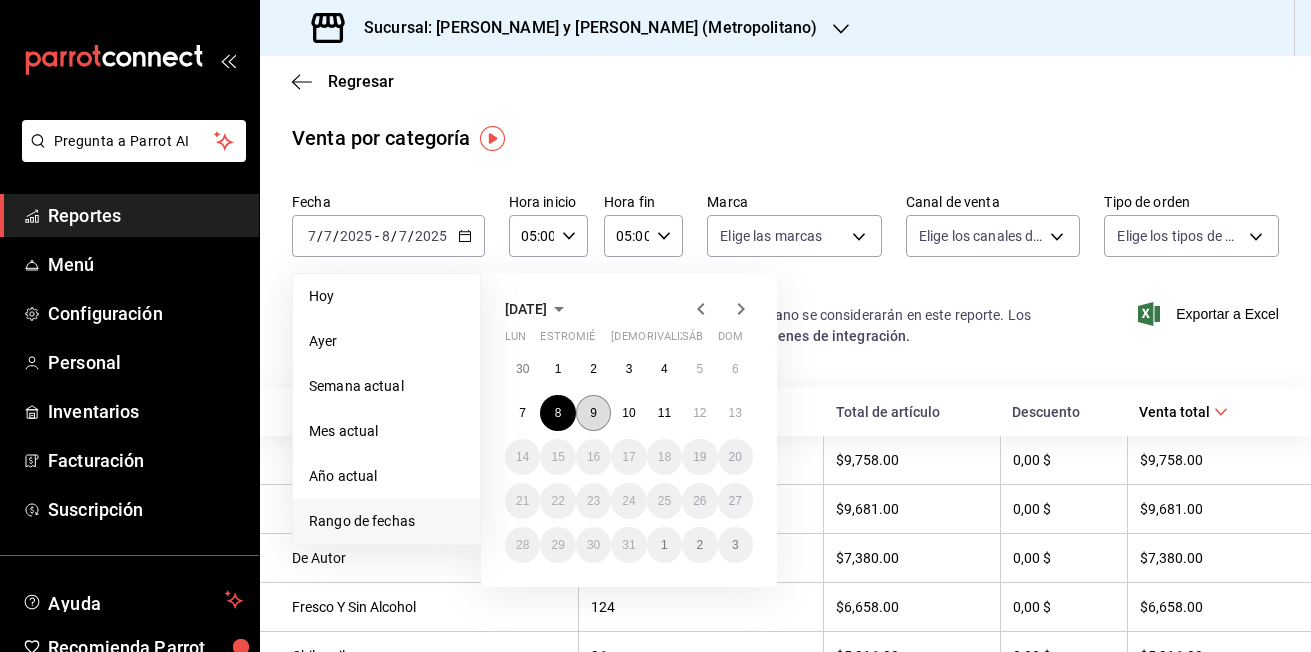 click on "9" at bounding box center [593, 413] 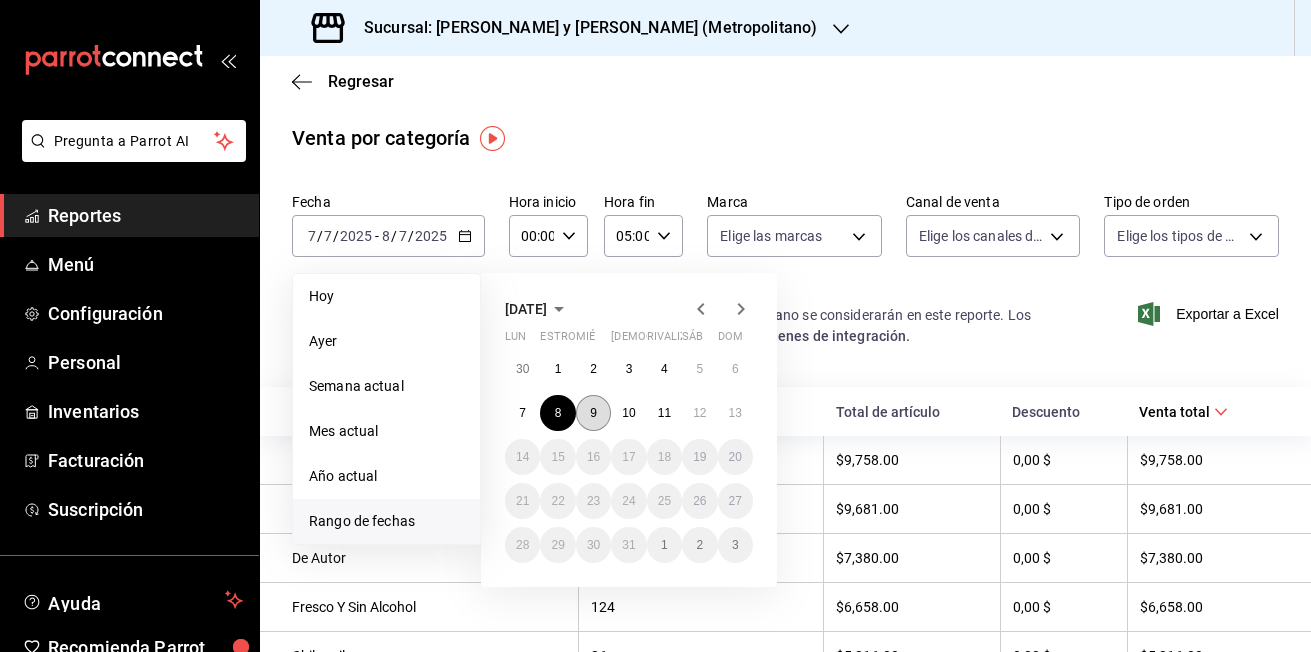 type on "23:59" 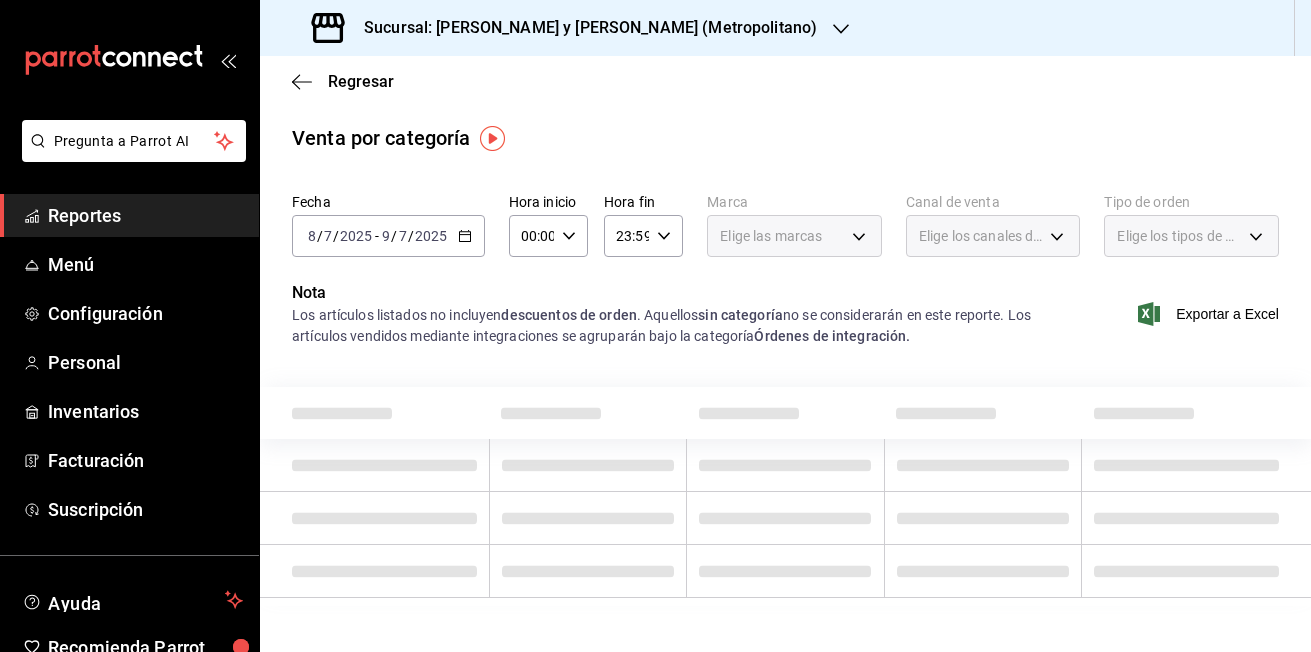 click 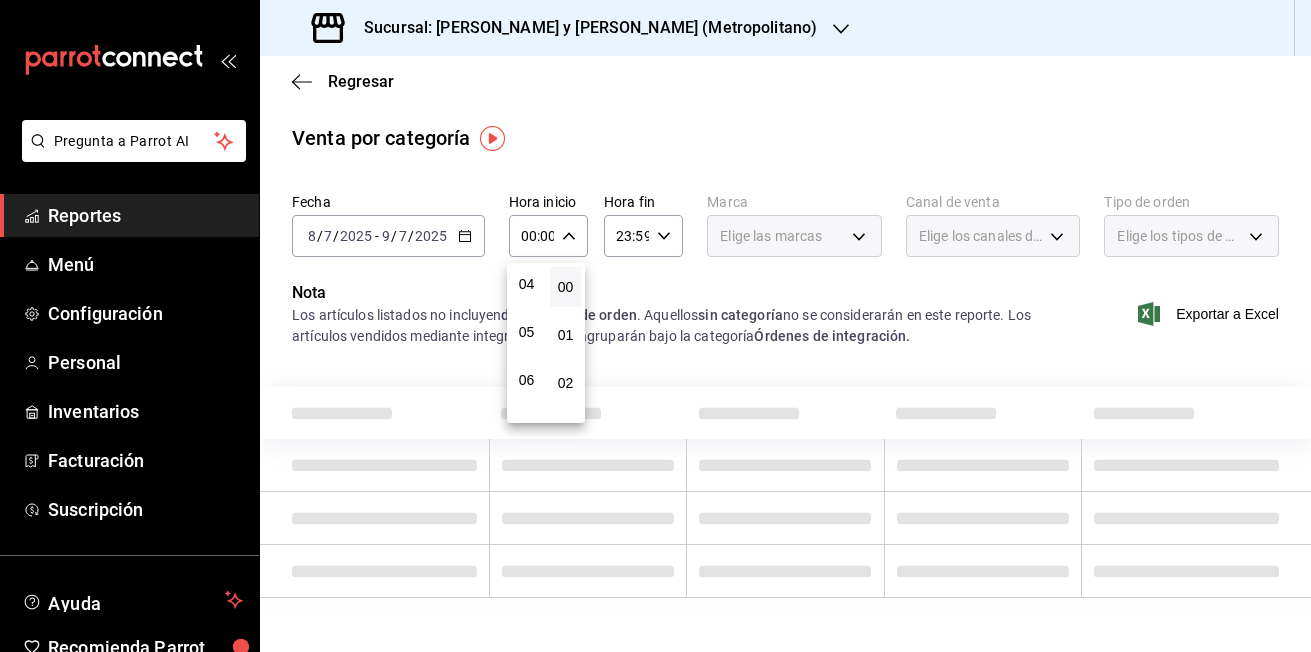 scroll, scrollTop: 200, scrollLeft: 0, axis: vertical 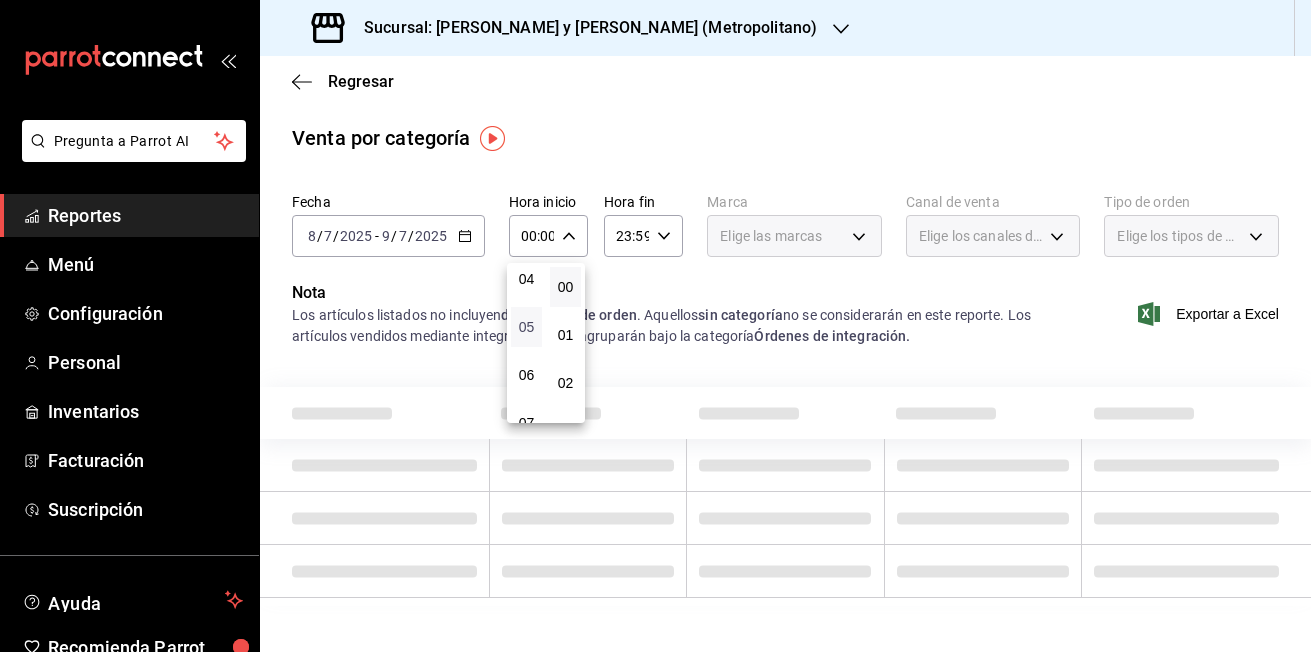 click on "05" at bounding box center (526, 327) 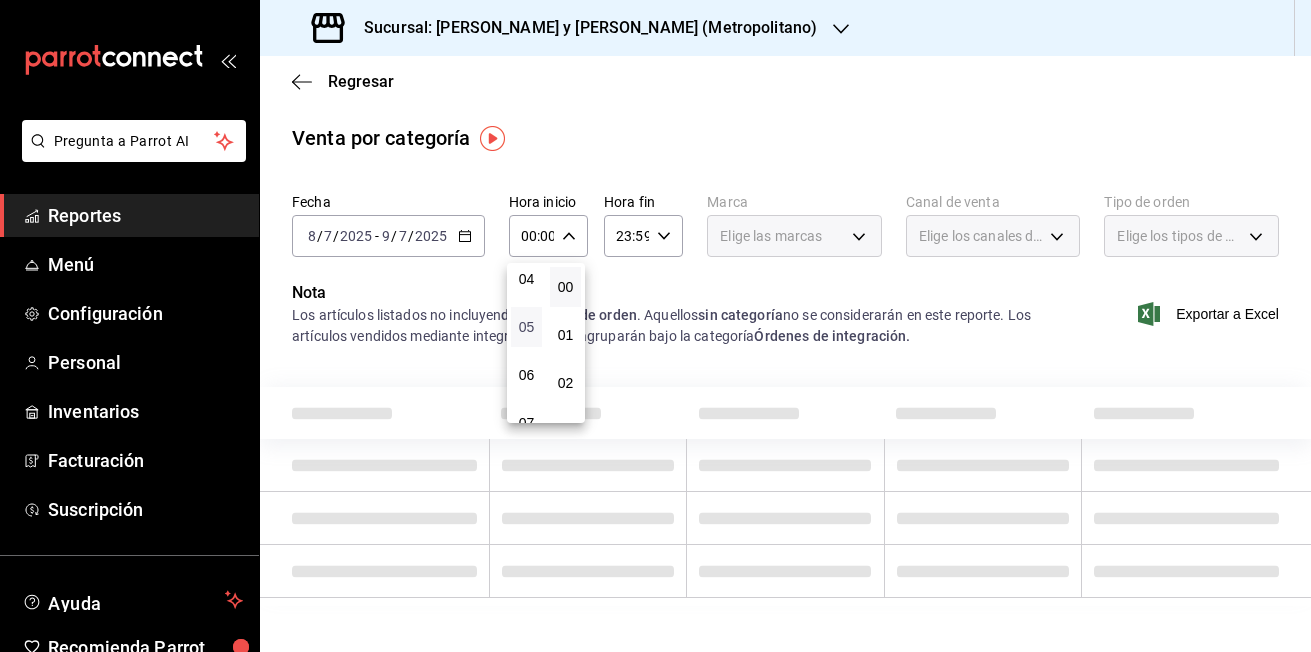 type on "05:00" 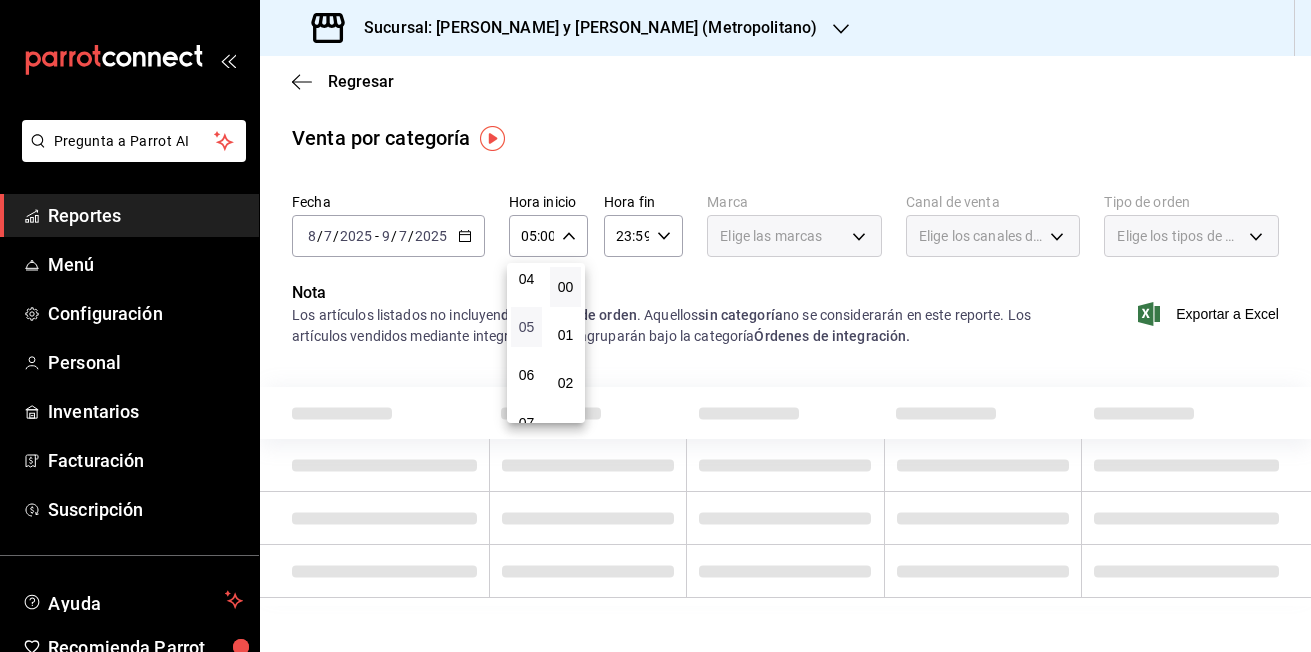 click on "05" at bounding box center (526, 327) 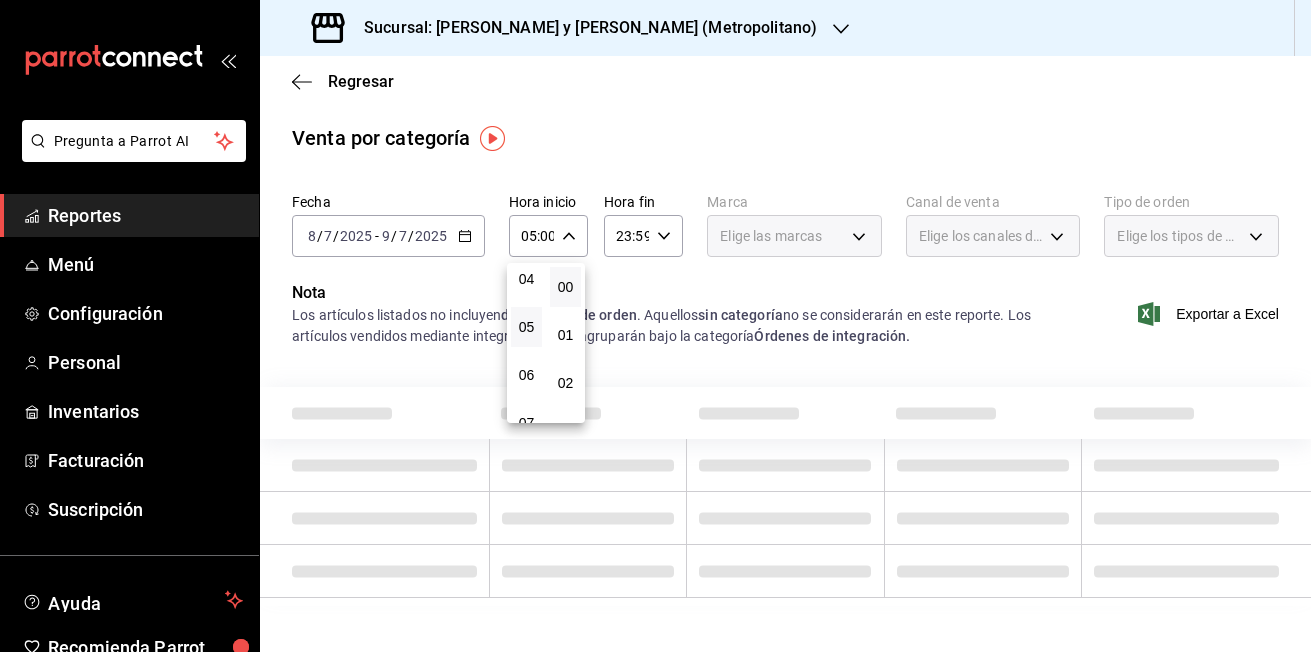 click at bounding box center [655, 326] 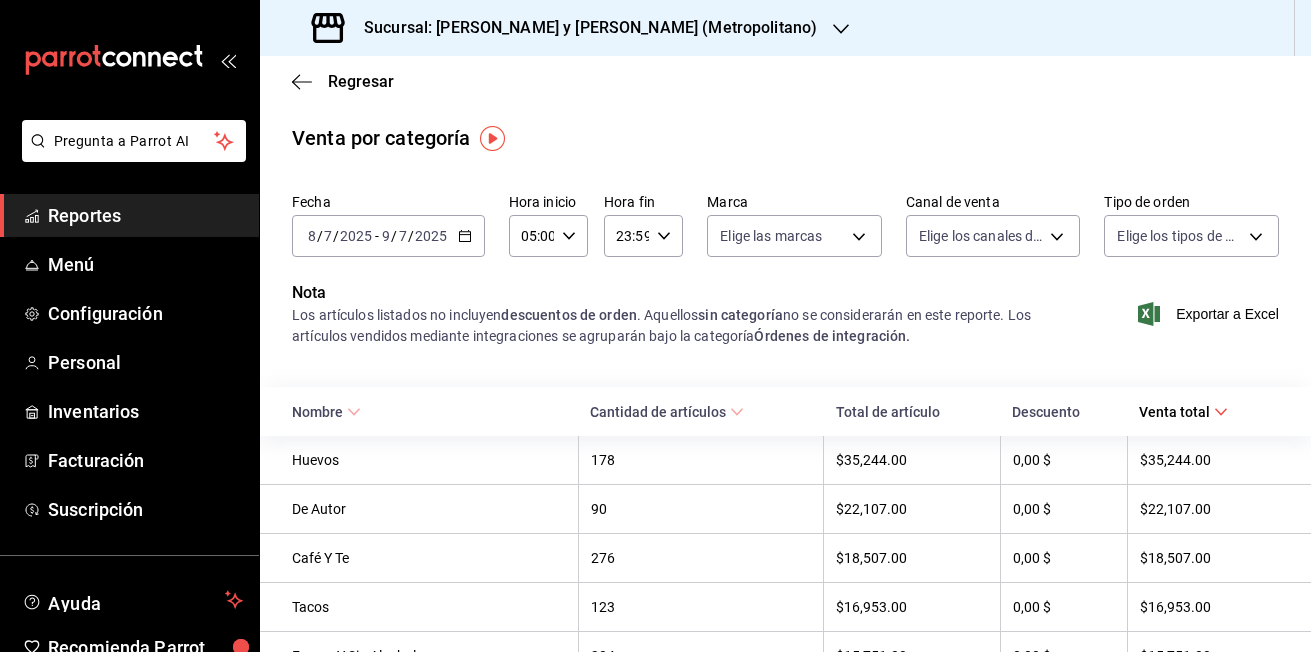 click 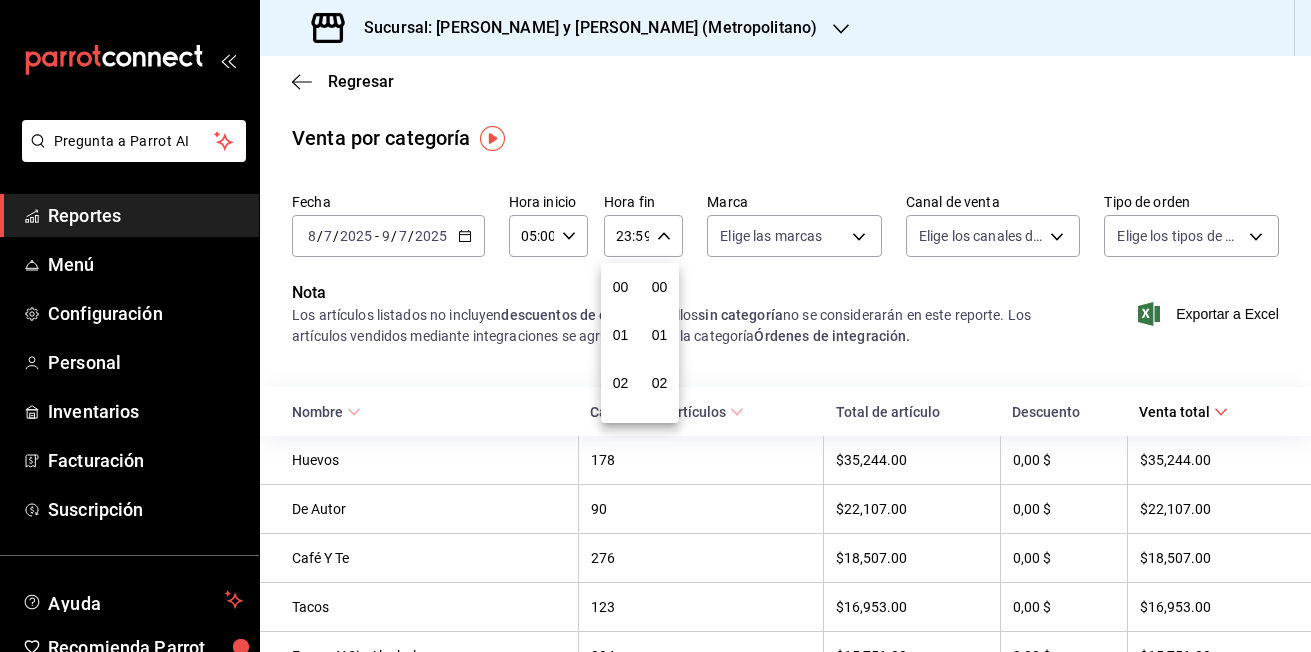 scroll, scrollTop: 992, scrollLeft: 0, axis: vertical 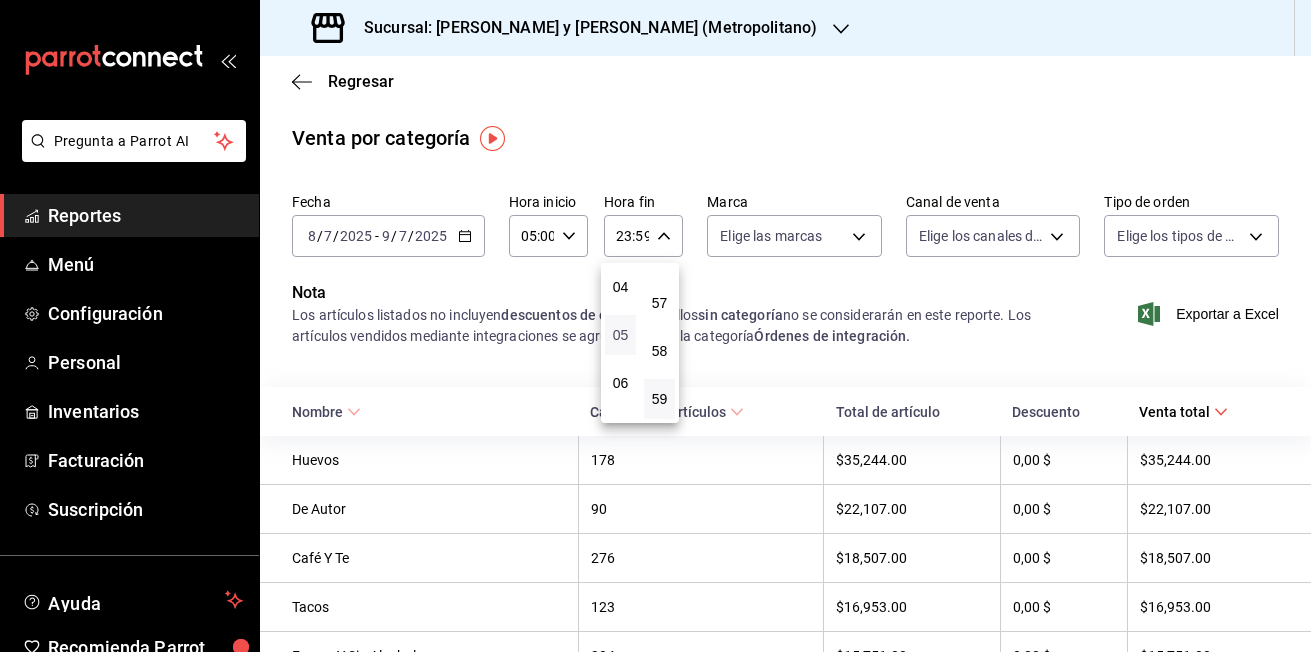 click on "05" at bounding box center [620, 335] 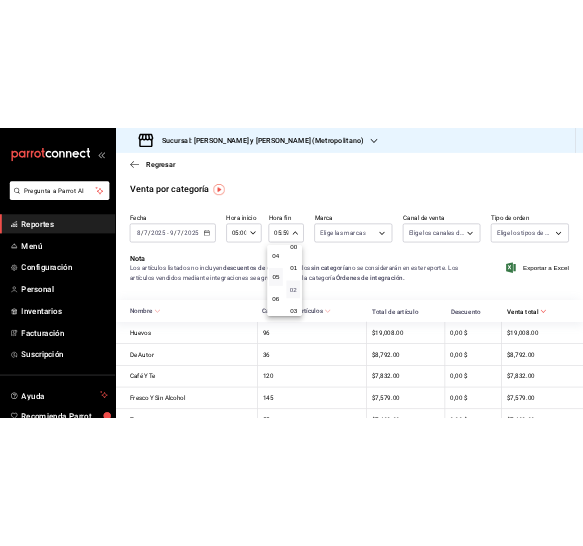 scroll, scrollTop: 0, scrollLeft: 0, axis: both 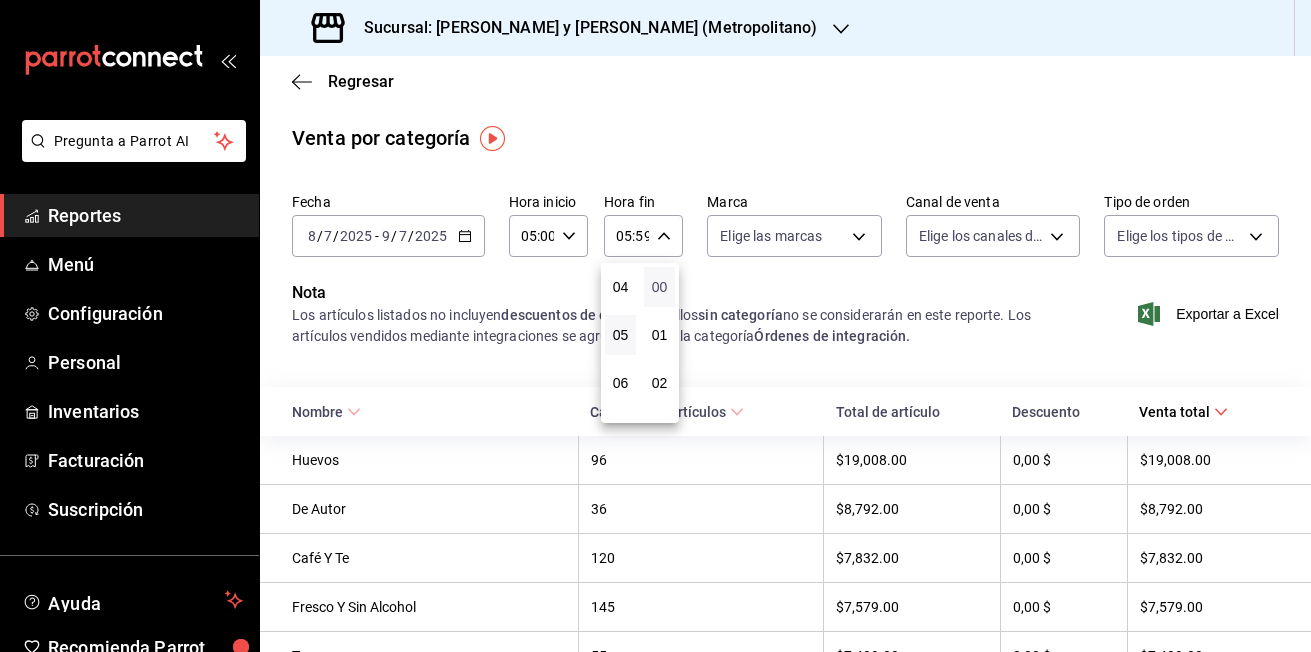 click on "00" at bounding box center (659, 287) 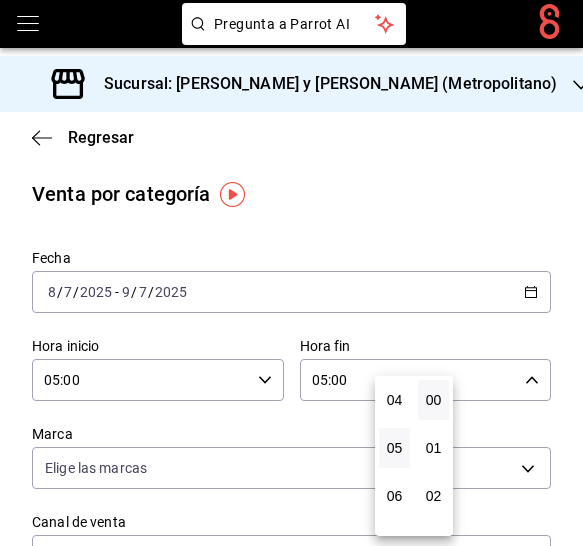 click at bounding box center (291, 273) 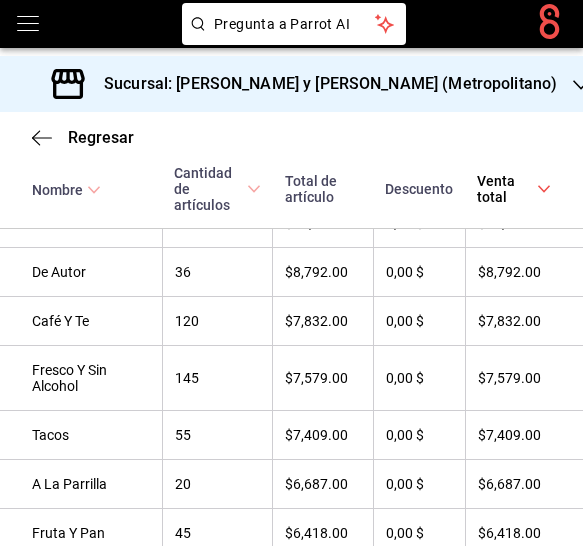 scroll, scrollTop: 800, scrollLeft: 0, axis: vertical 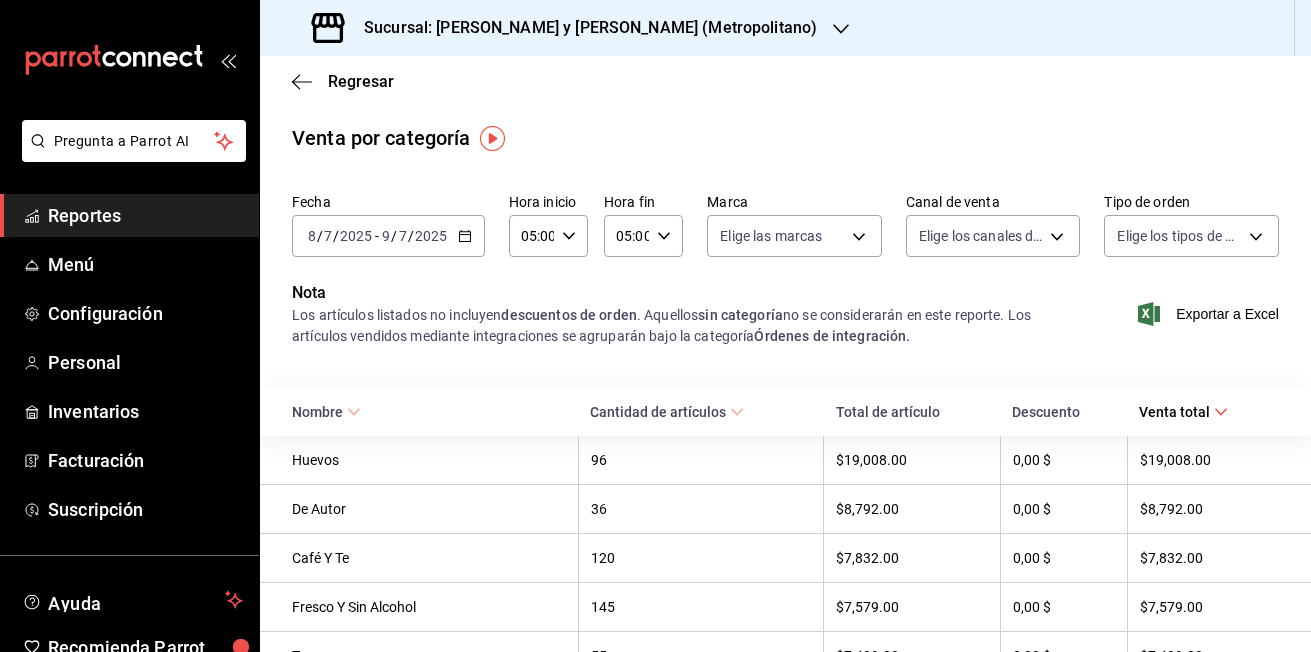 click 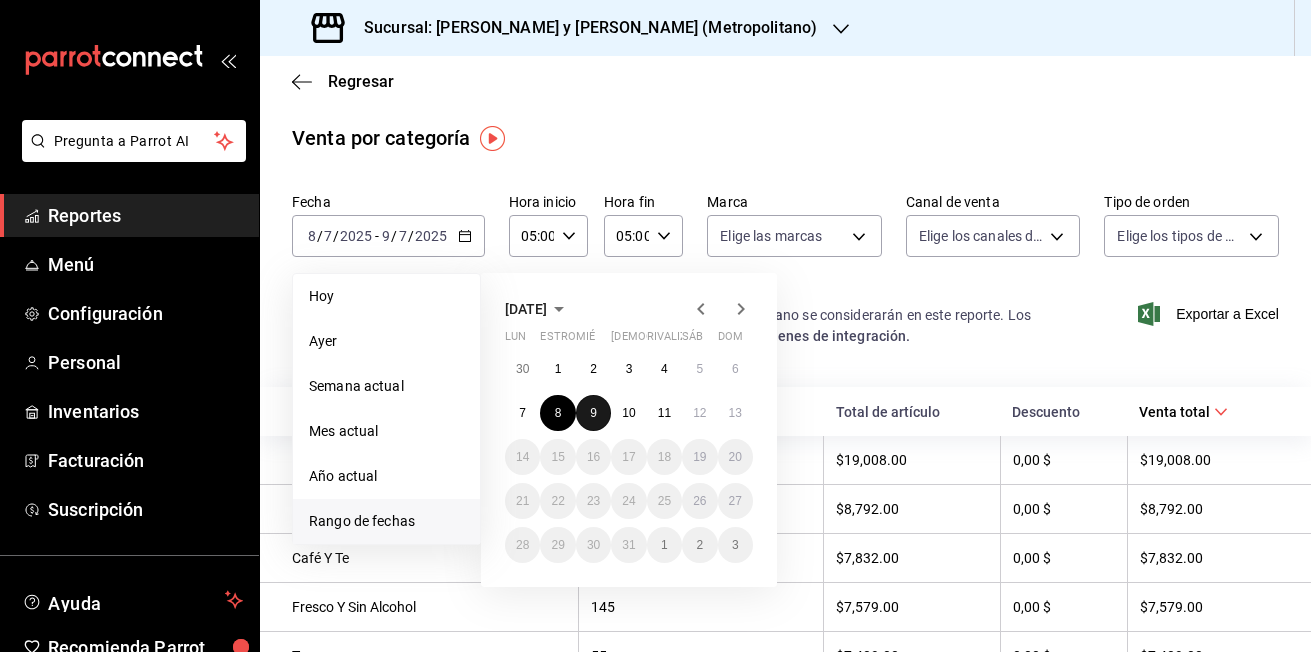 click on "9" at bounding box center (593, 413) 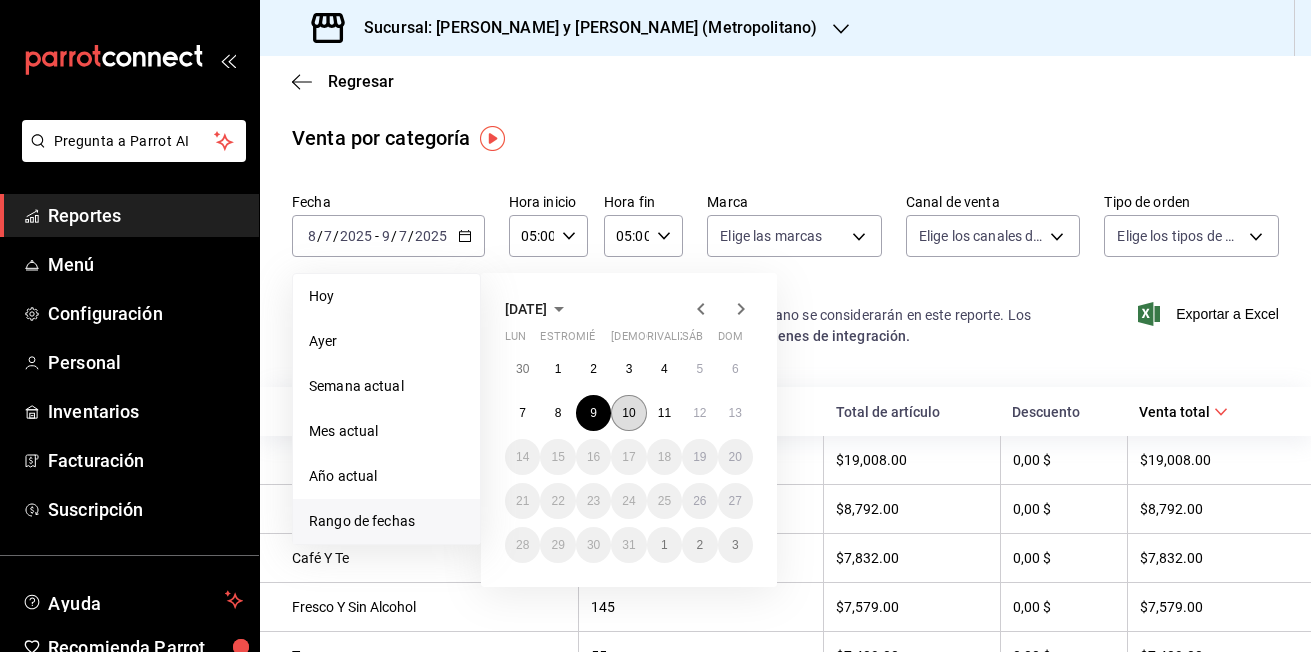 click on "10" at bounding box center [628, 413] 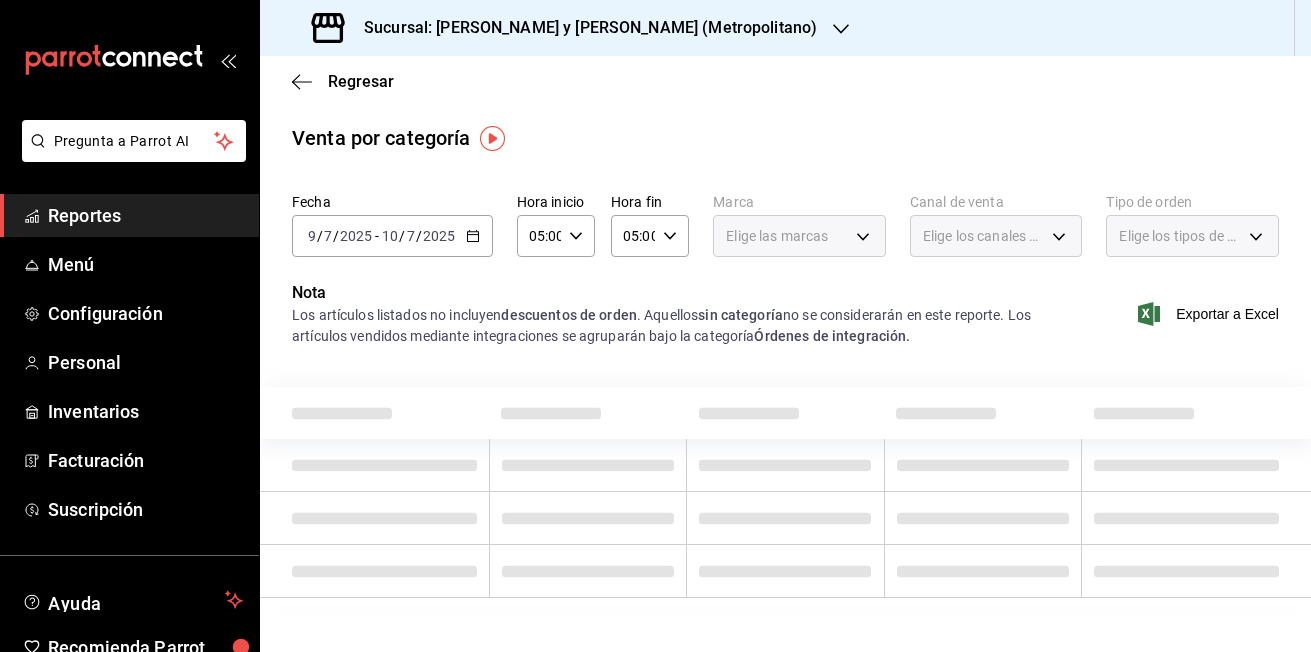 type on "00:00" 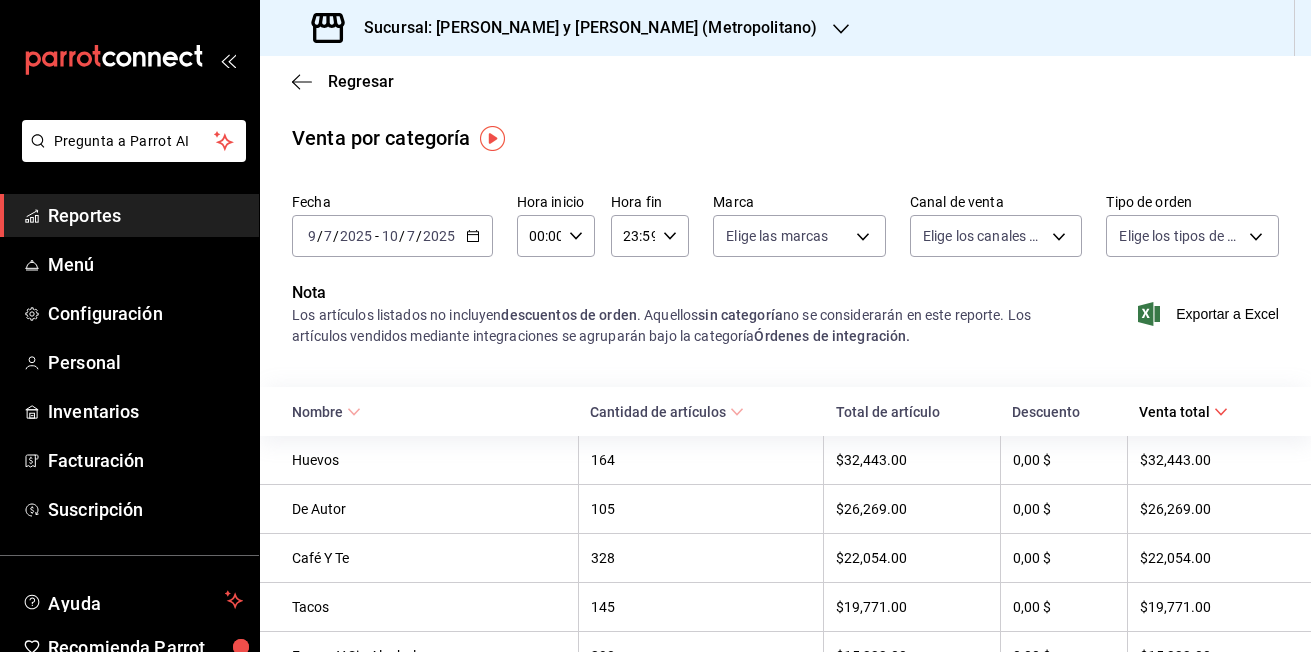 click 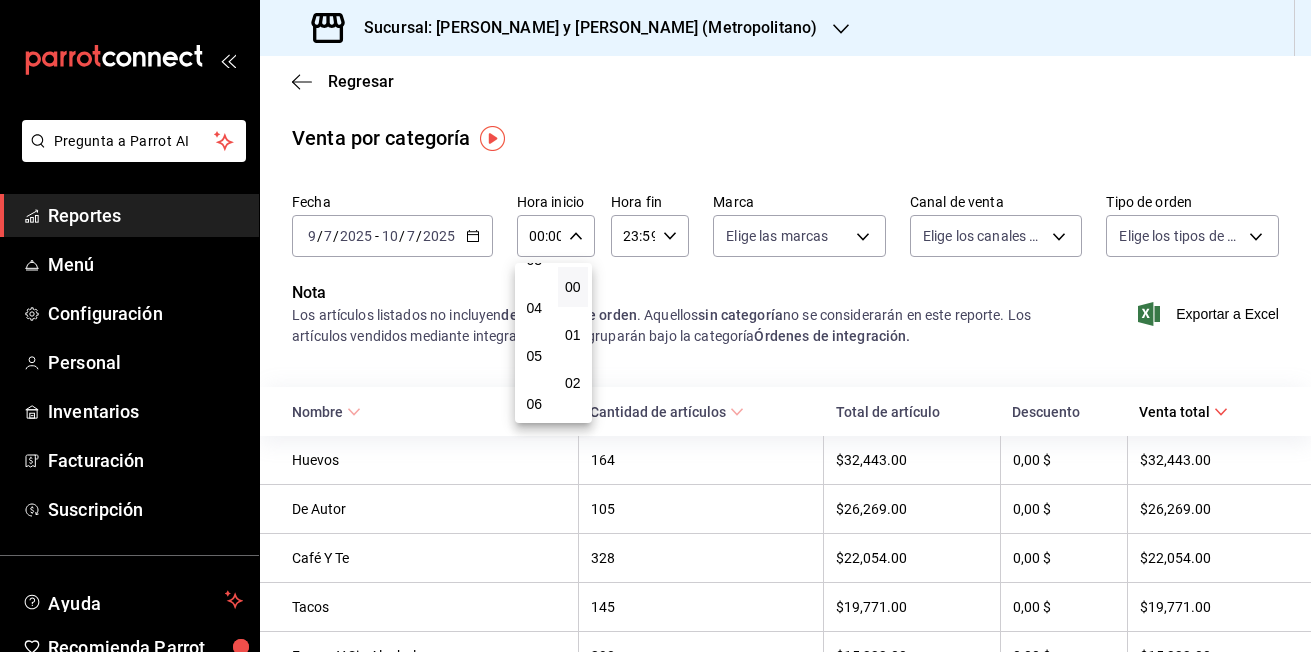 scroll, scrollTop: 200, scrollLeft: 0, axis: vertical 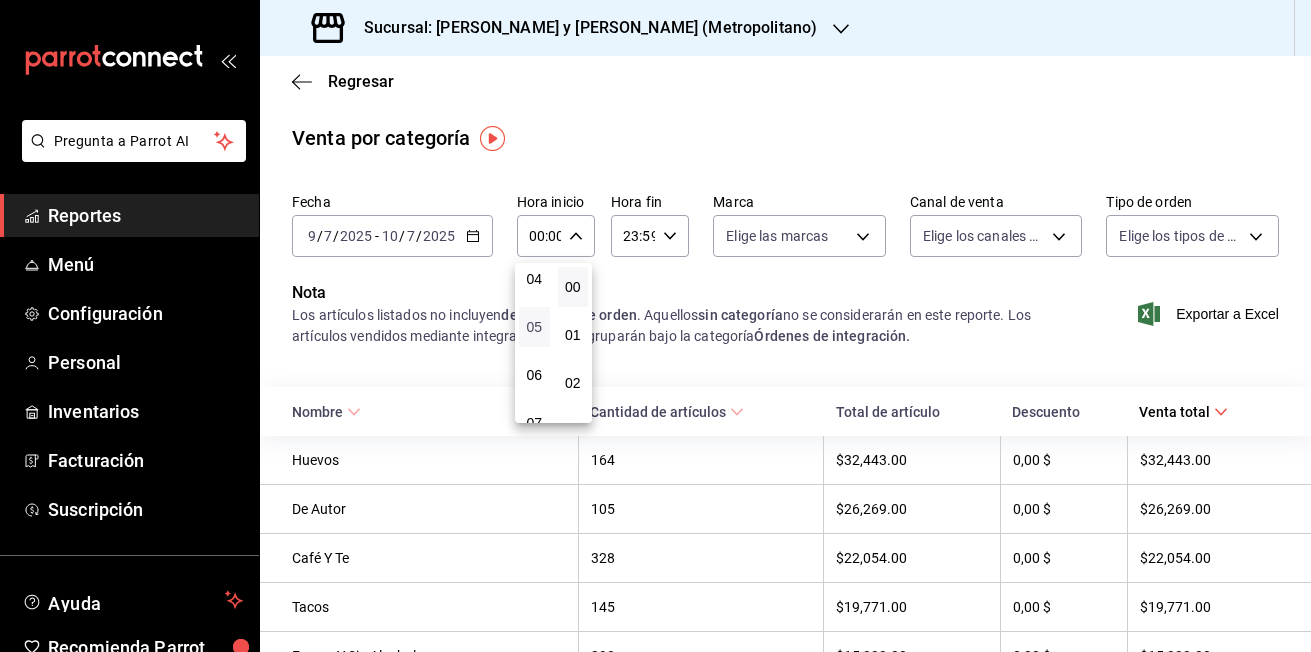 click on "05" at bounding box center (534, 327) 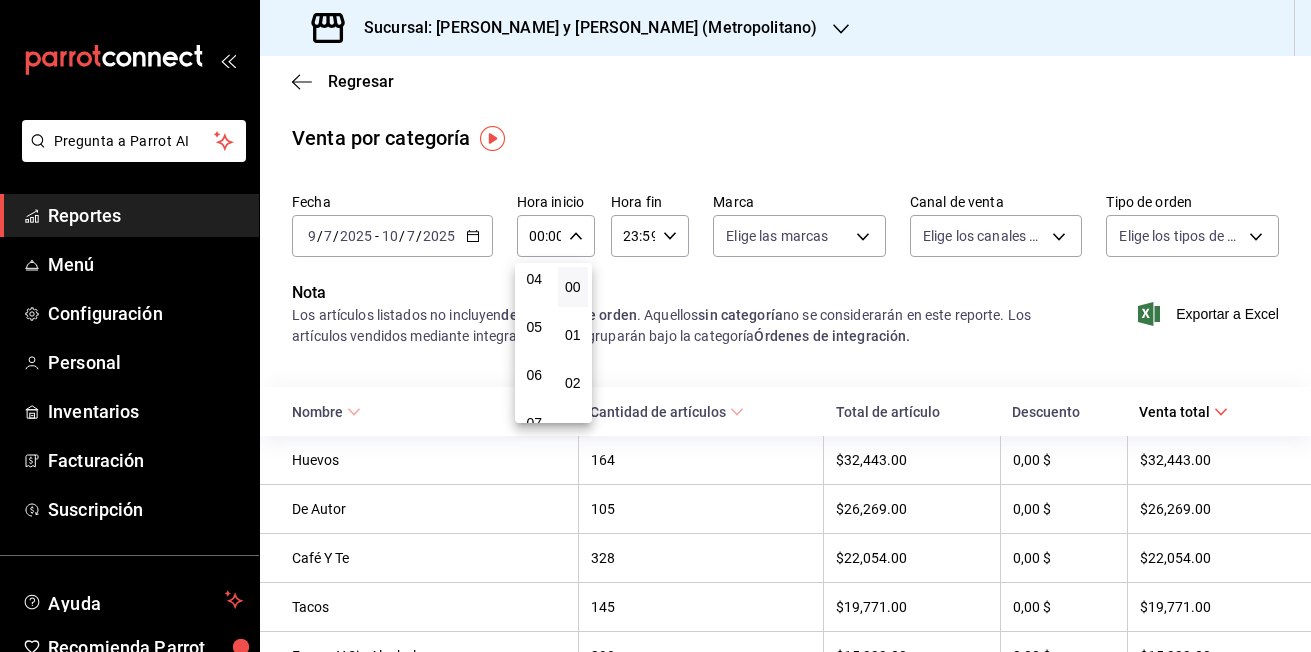 type on "05:00" 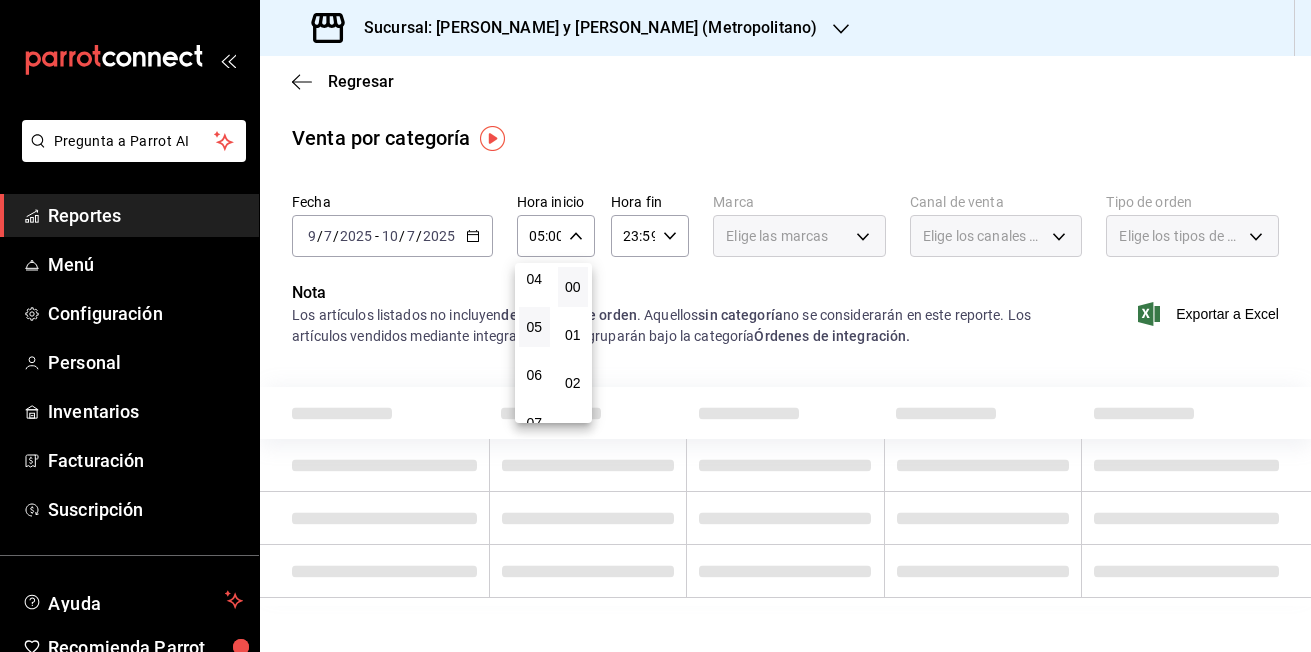 click at bounding box center [655, 326] 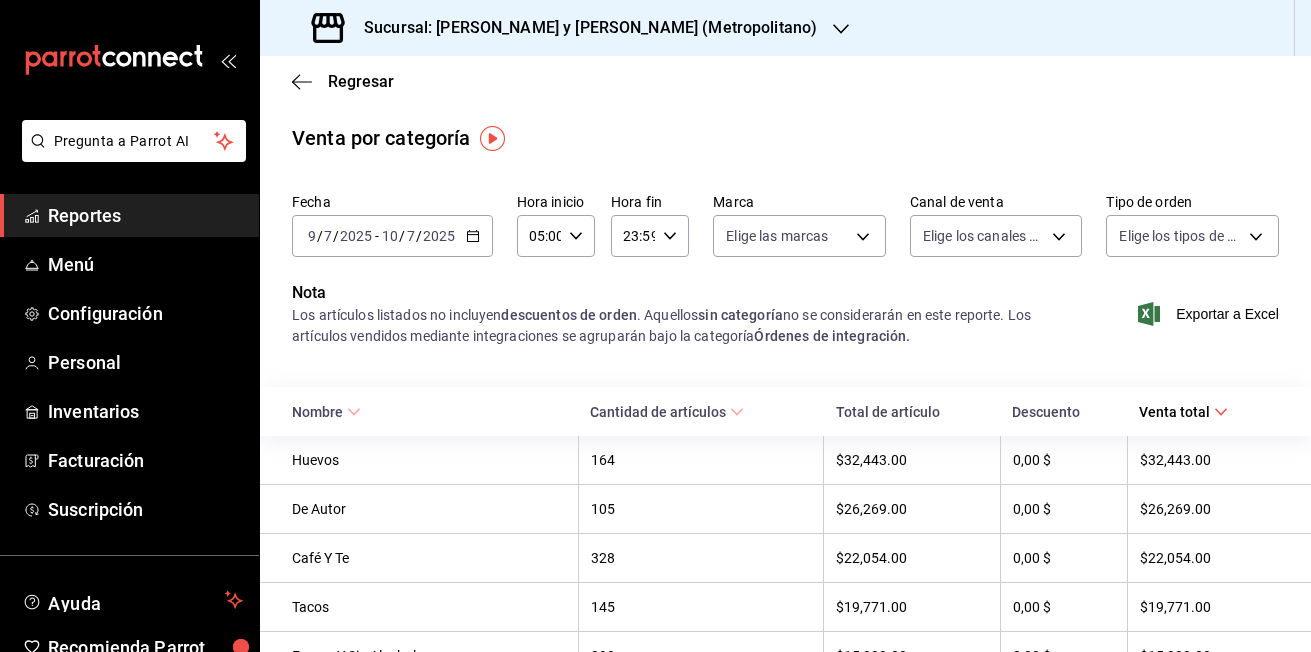 click 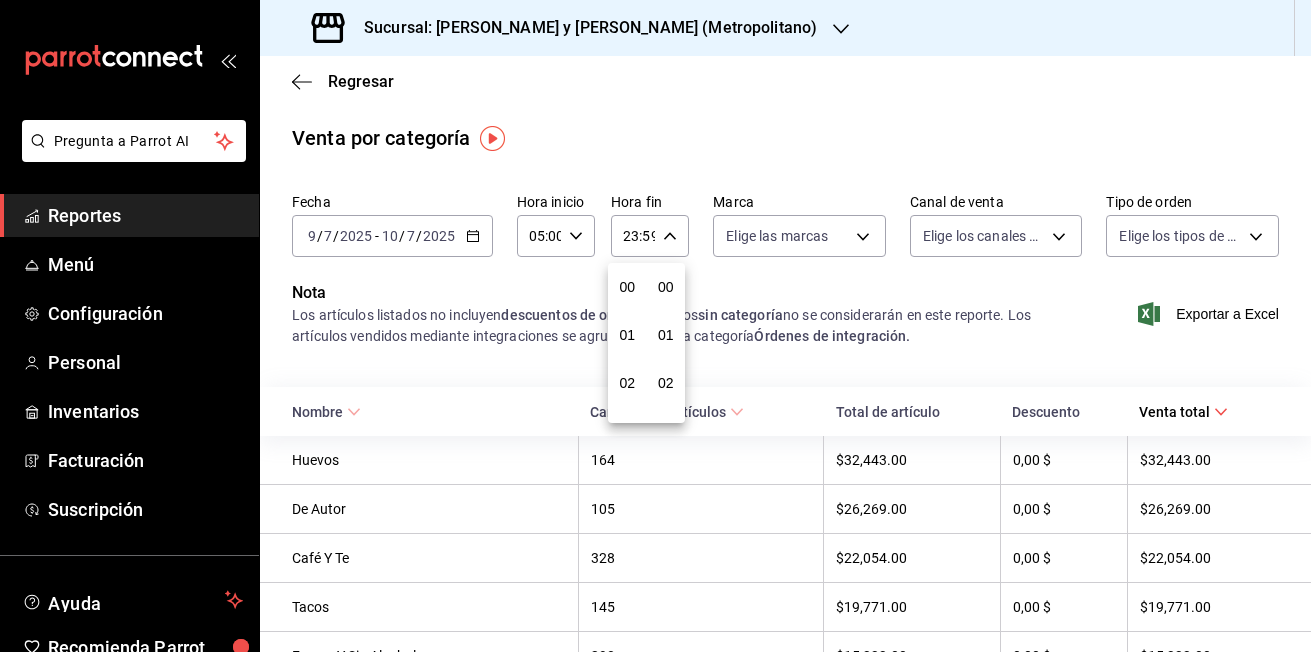 scroll, scrollTop: 992, scrollLeft: 0, axis: vertical 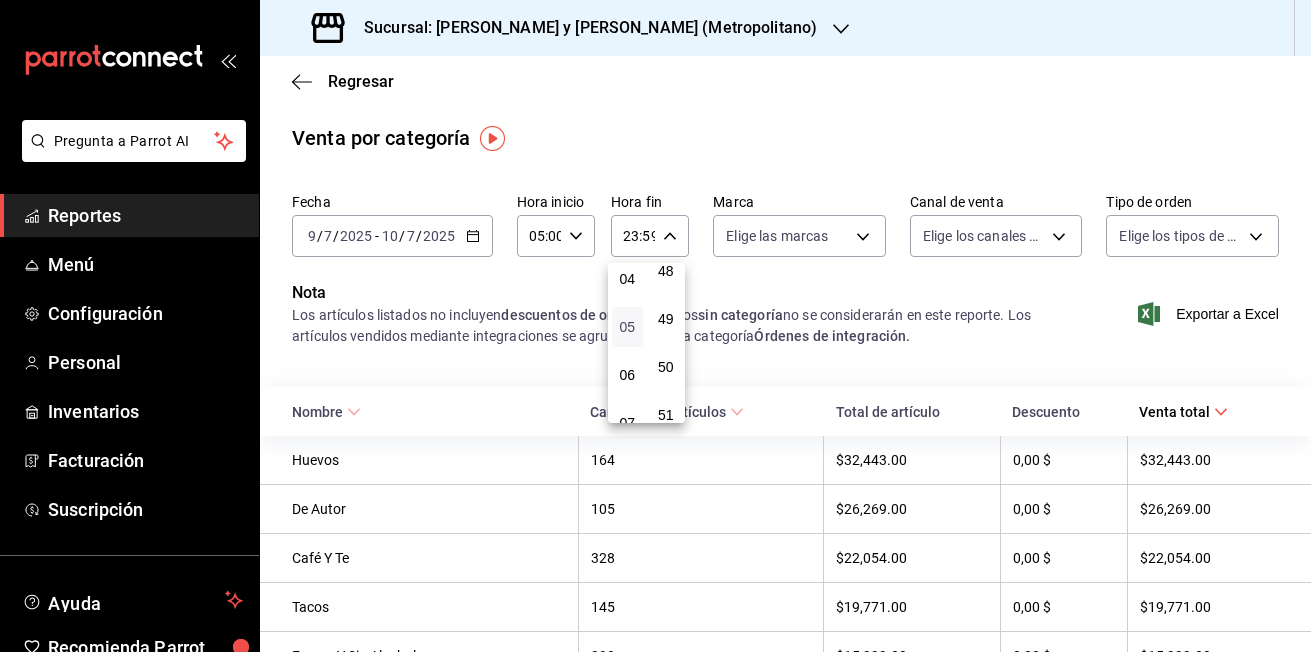 click on "05" at bounding box center [627, 327] 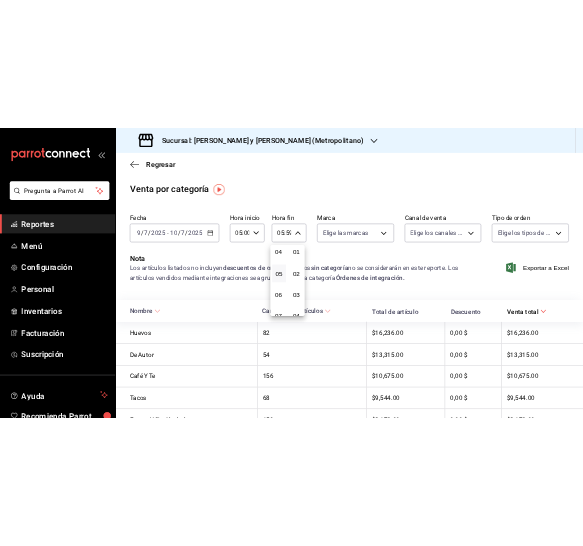 scroll, scrollTop: 0, scrollLeft: 0, axis: both 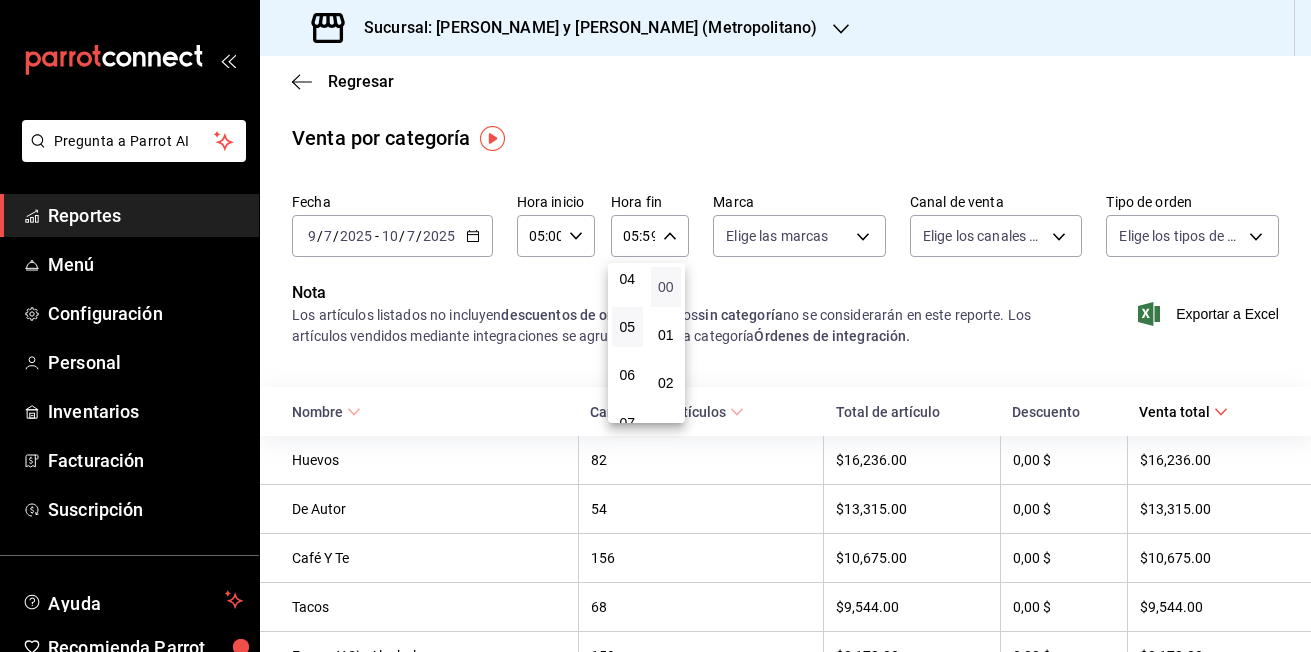 click on "00" at bounding box center [666, 287] 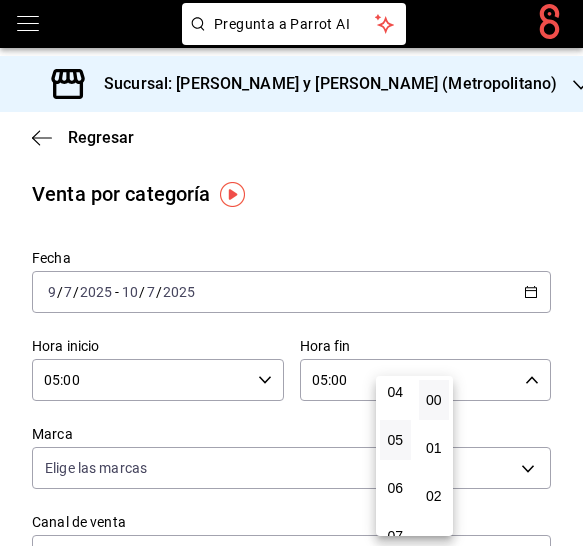 click at bounding box center [291, 273] 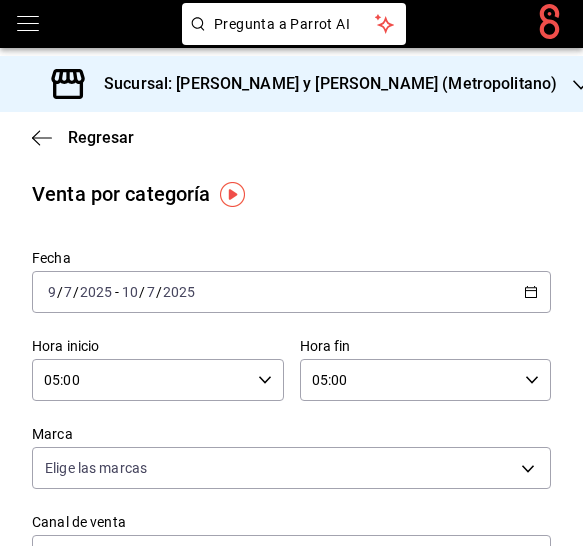 click on "00 01 02 03 04 05 06 07 08 09 10 11 12 13 14 15 16 17 18 19 20 21 22 23 00 01 02 03 04 05 06 07 08 09 10 11 12 13 14 15 16 17 18 19 20 21 22 23 24 25 26 27 28 29 30 31 32 33 34 35 36 37 38 39 40 41 42 43 44 45 46 47 48 49 50 51 52 53 54 55 56 57 58 59" at bounding box center [291, 276] 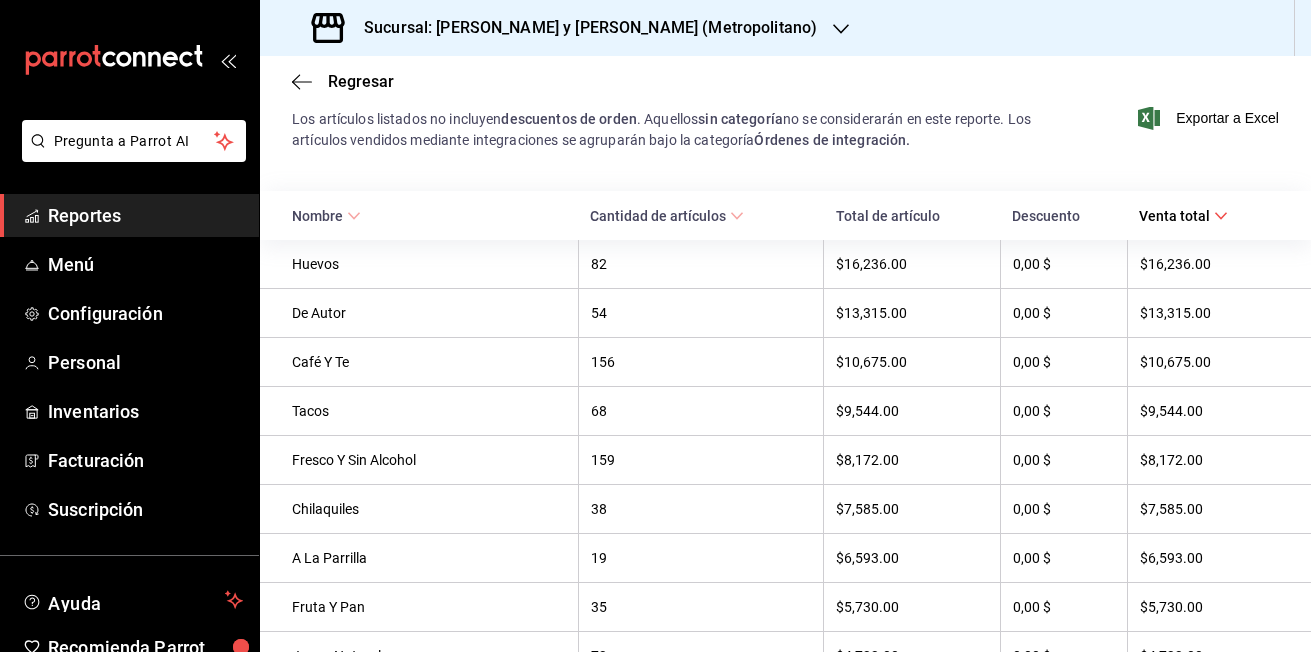 scroll, scrollTop: 0, scrollLeft: 0, axis: both 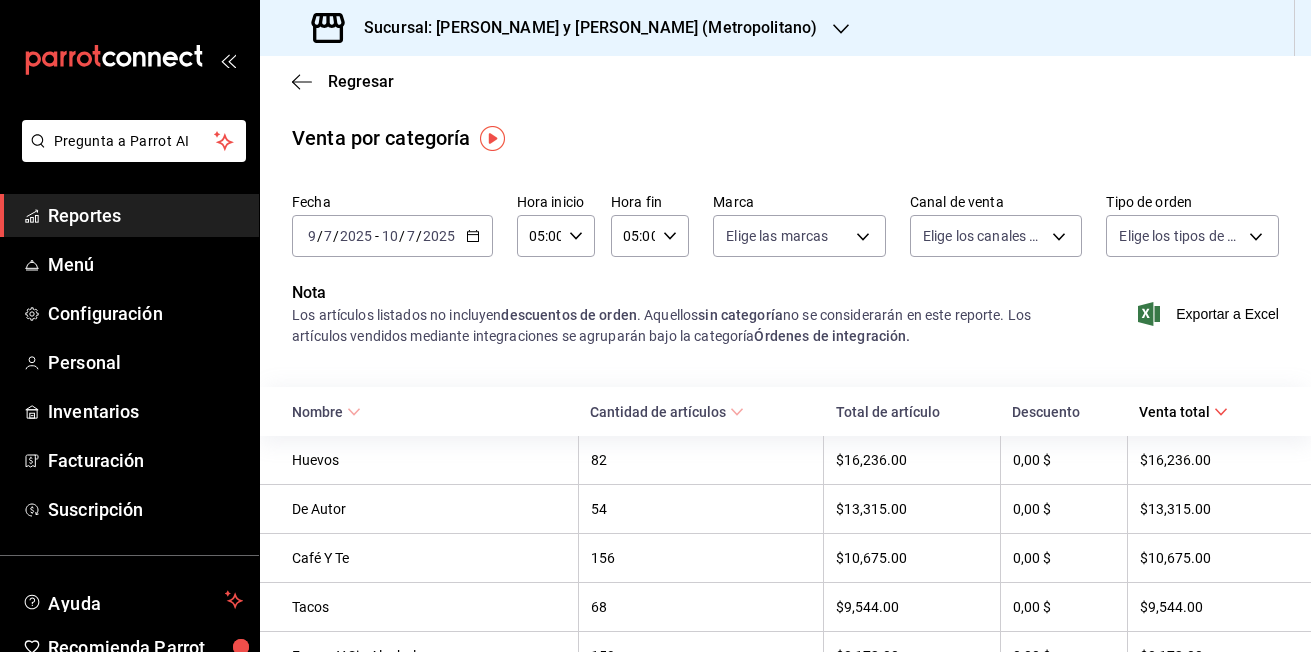 click 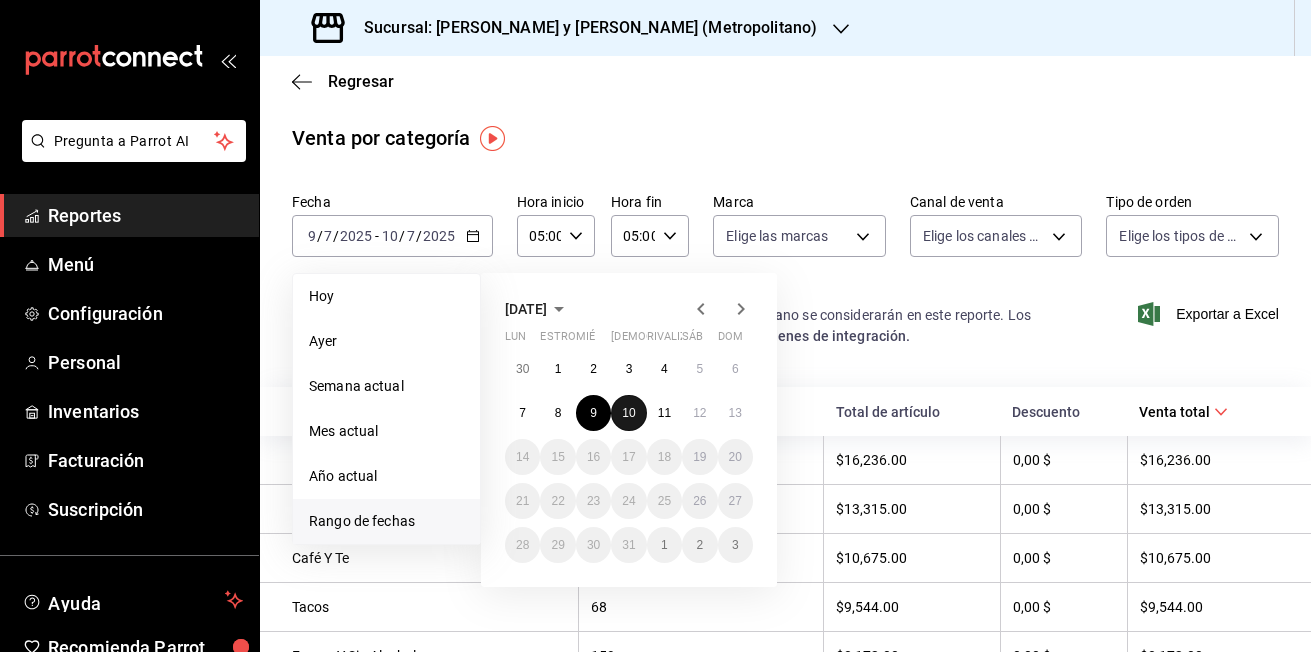 click on "10" at bounding box center [628, 413] 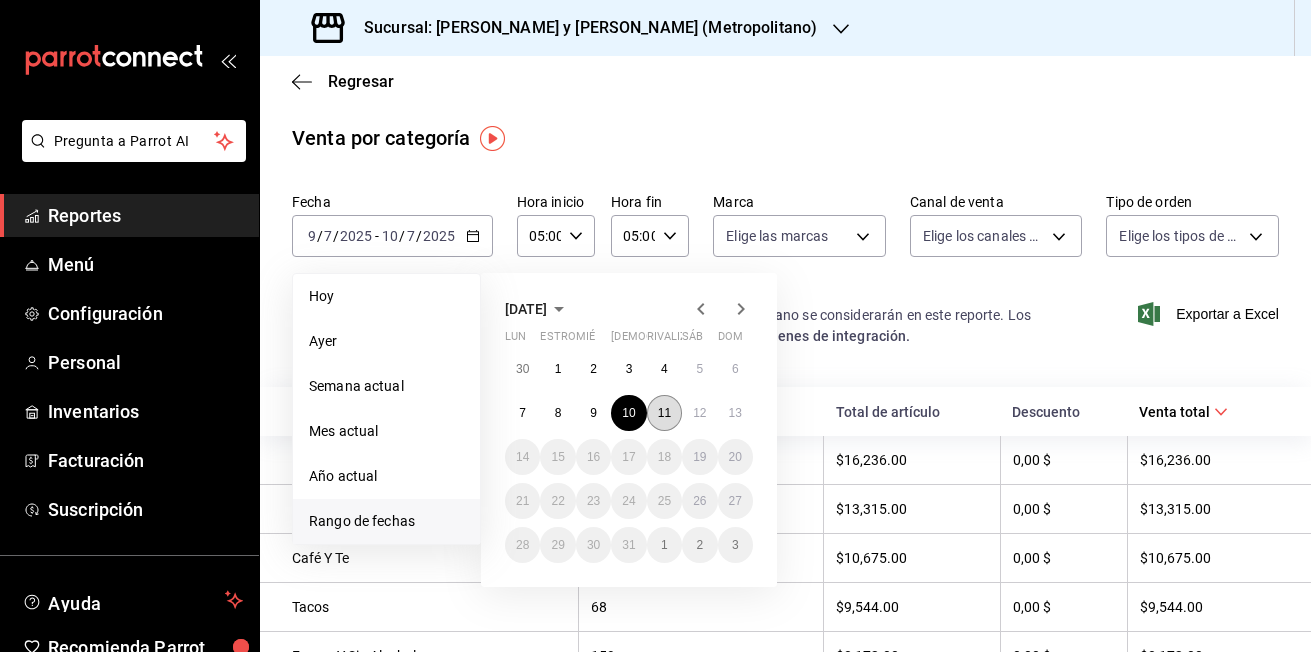 click on "11" at bounding box center (664, 413) 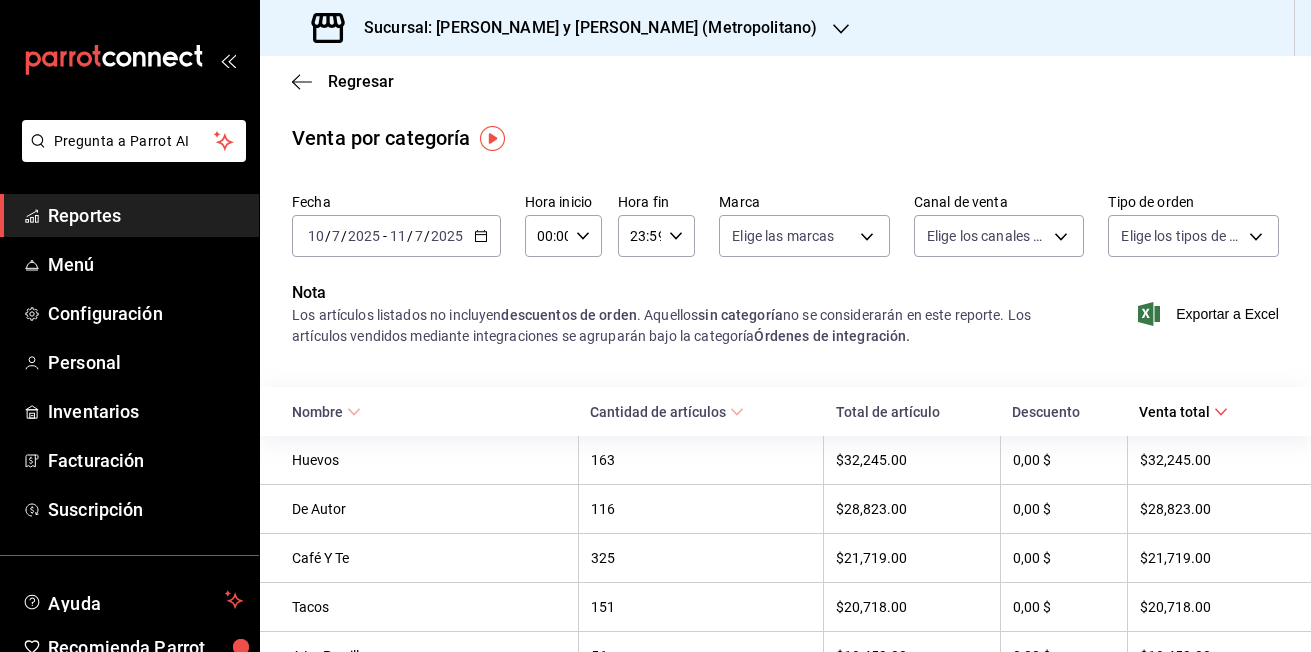 click 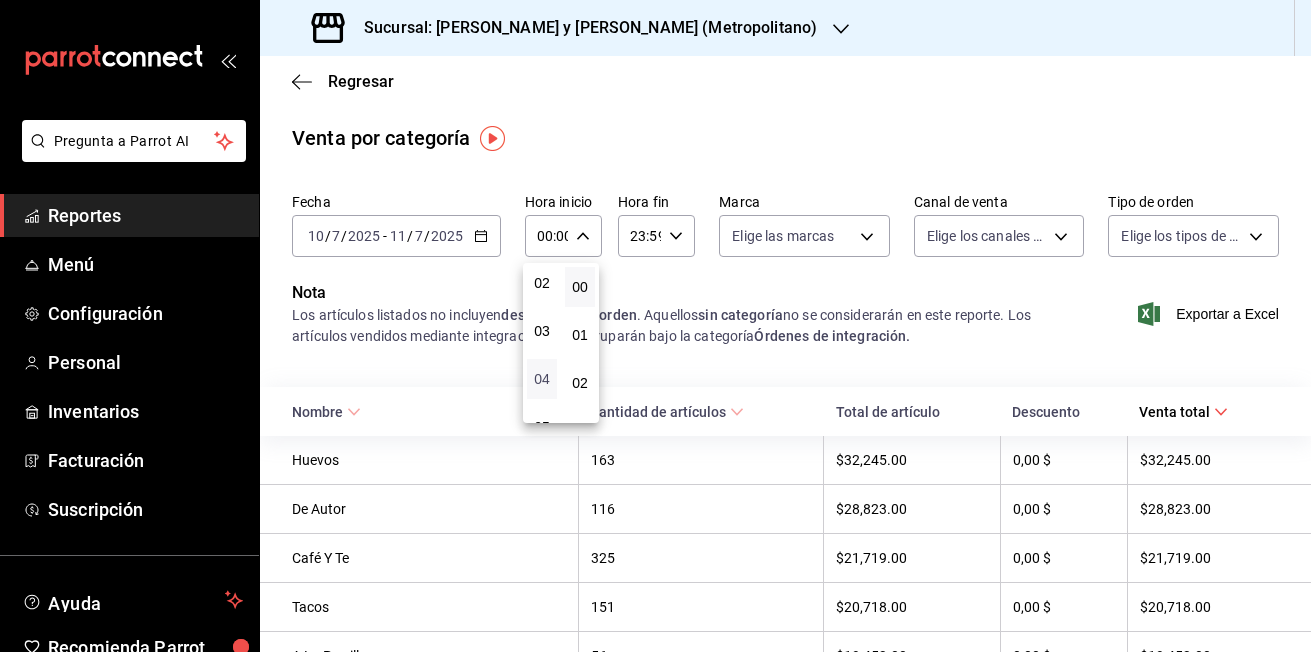 scroll, scrollTop: 200, scrollLeft: 0, axis: vertical 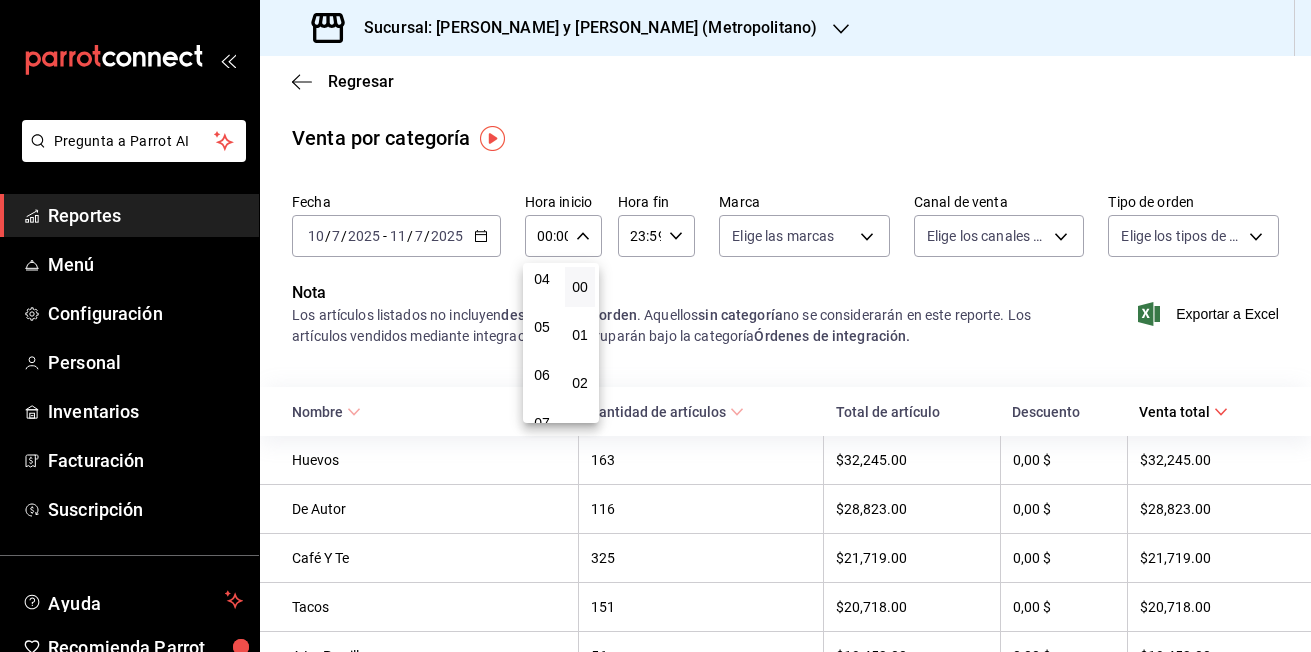 drag, startPoint x: 541, startPoint y: 327, endPoint x: 676, endPoint y: 243, distance: 159 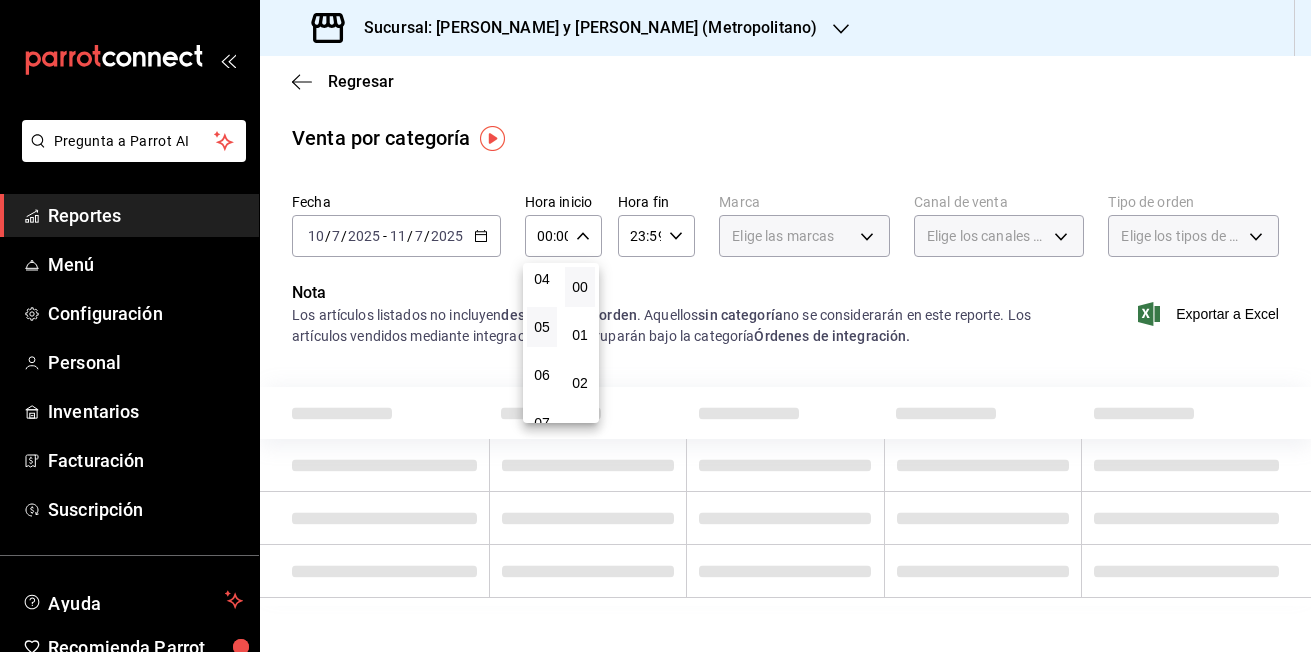 type on "05:00" 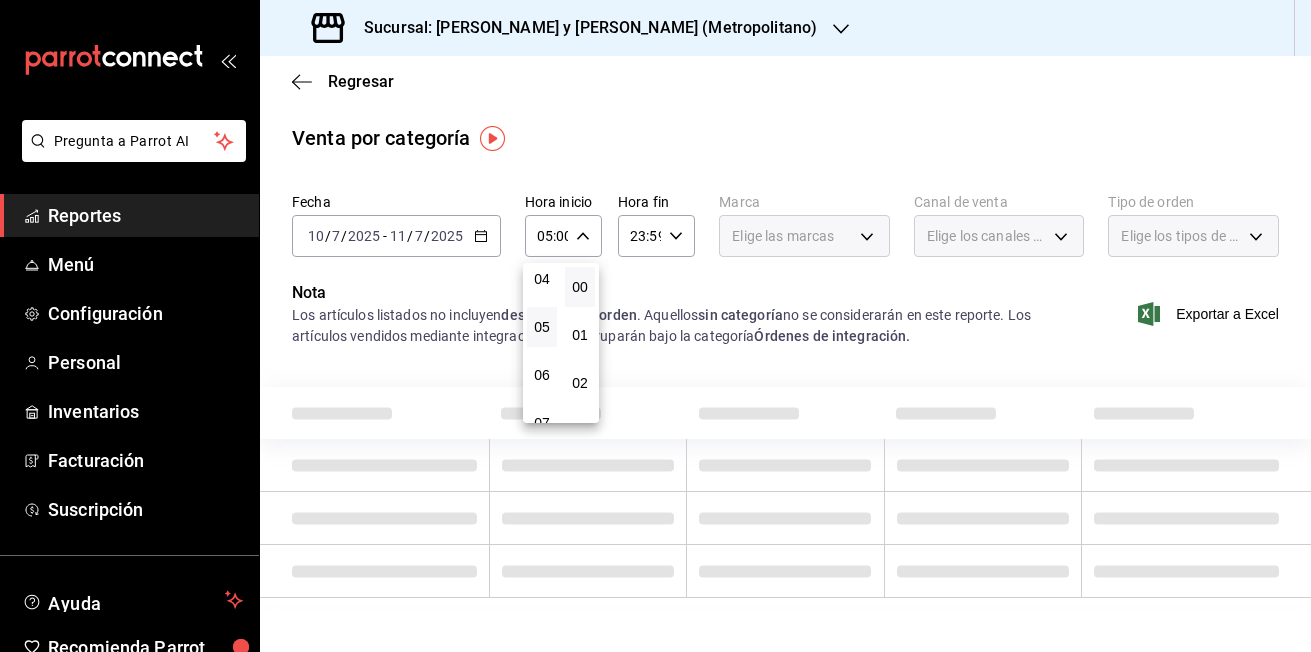 click at bounding box center (655, 326) 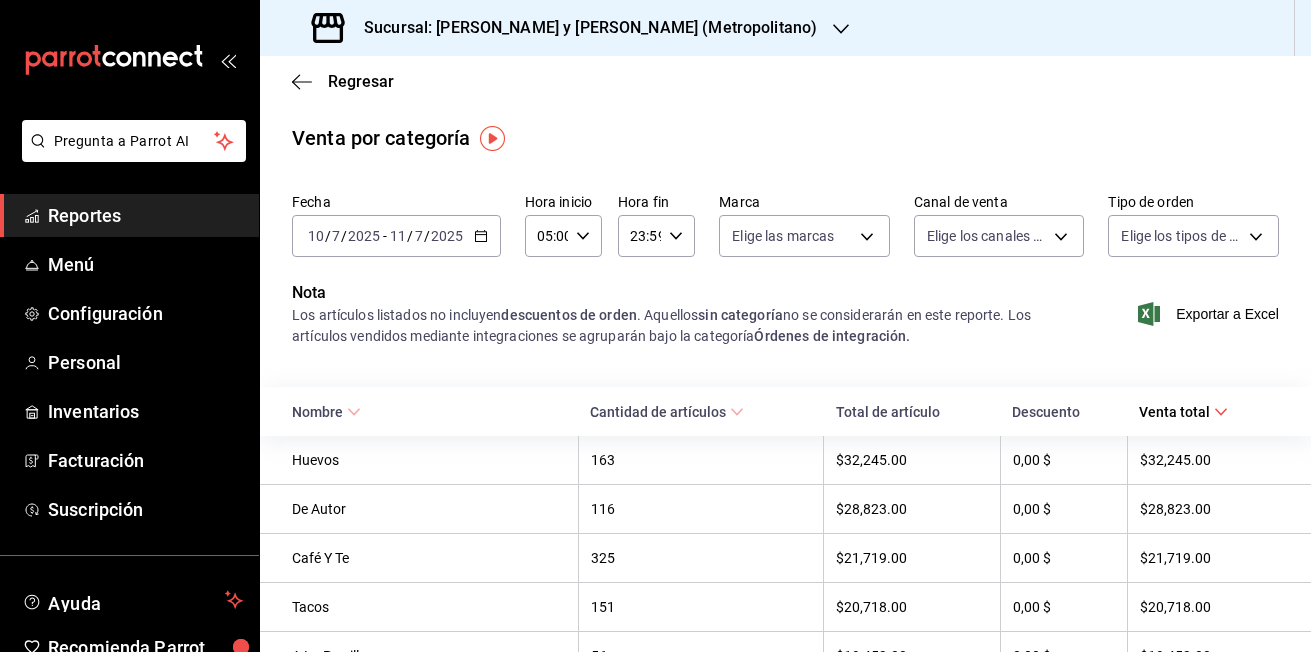 click 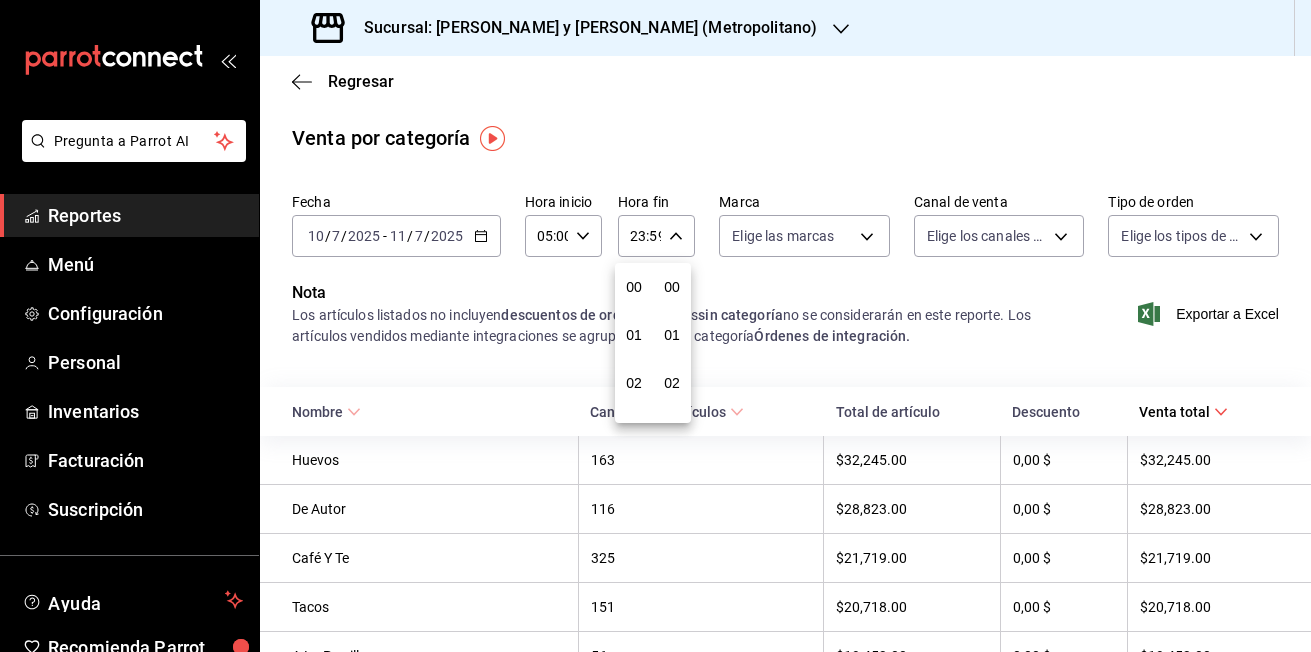 scroll, scrollTop: 992, scrollLeft: 0, axis: vertical 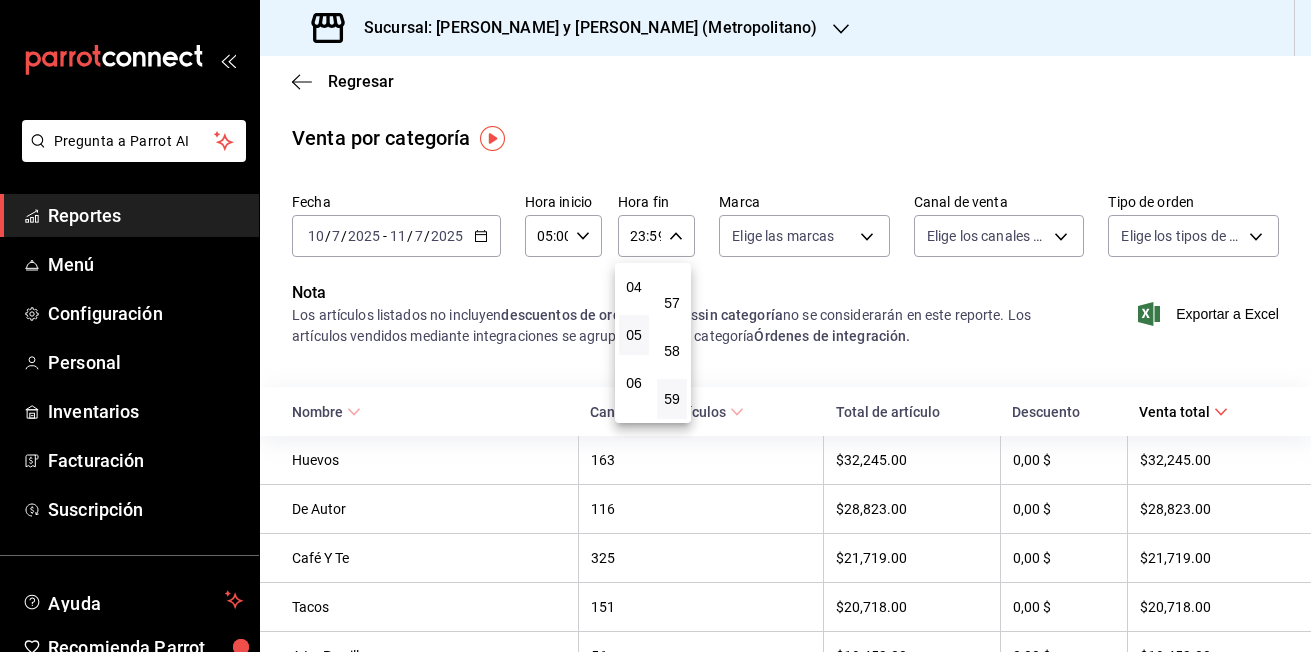 click on "05" at bounding box center (634, 335) 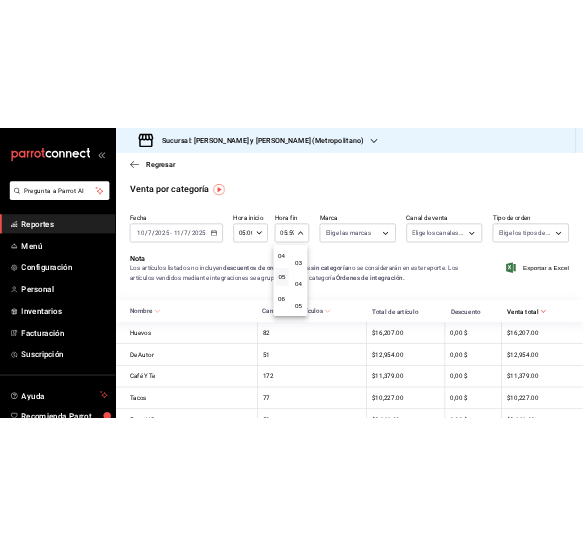 scroll, scrollTop: 0, scrollLeft: 0, axis: both 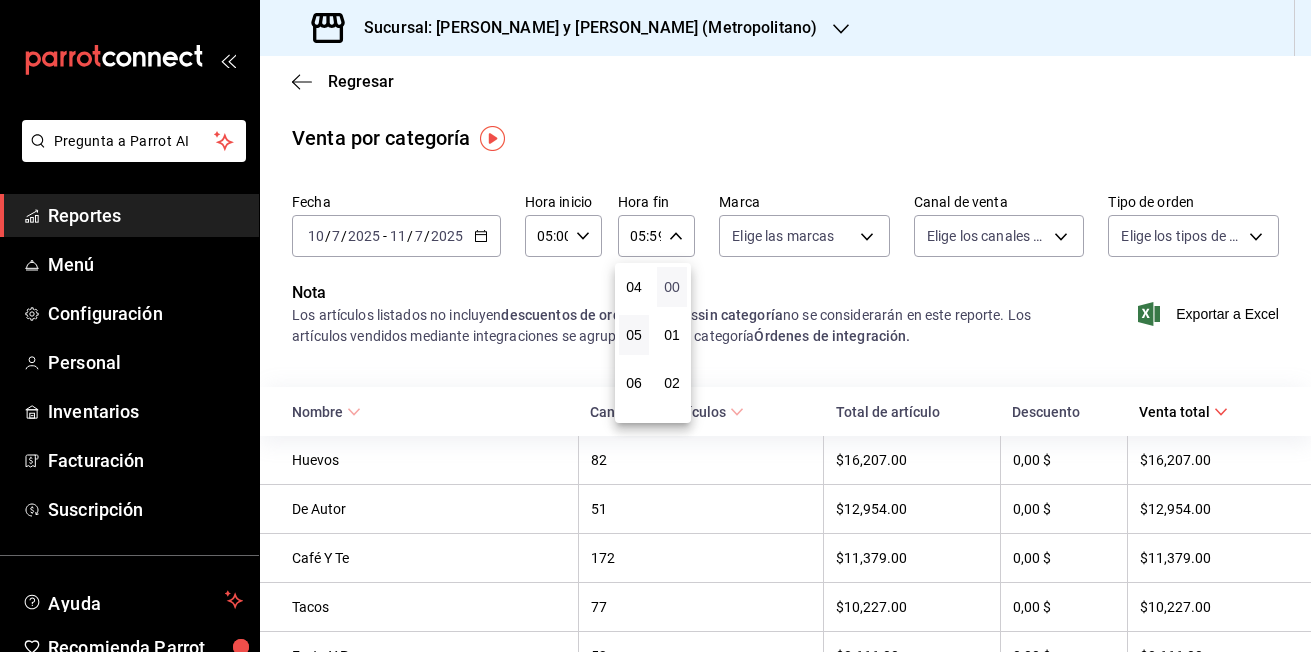 click on "00" at bounding box center (672, 287) 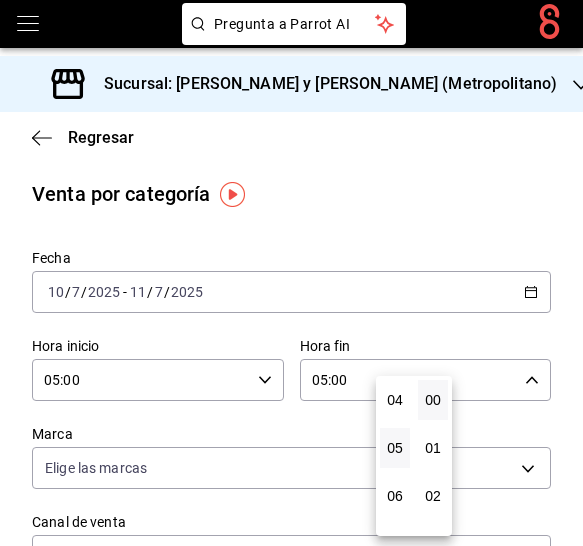 click at bounding box center [291, 273] 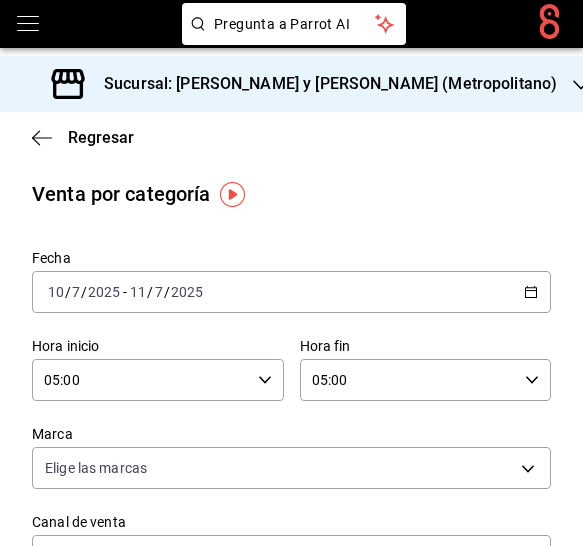 click on "00 01 02 03 04 05 06 07 08 09 10 11 12 13 14 15 16 17 18 19 20 21 22 23 00 01 02 03 04 05 06 07 08 09 10 11 12 13 14 15 16 17 18 19 20 21 22 23 24 25 26 27 28 29 30 31 32 33 34 35 36 37 38 39 40 41 42 43 44 45 46 47 48 49 50 51 52 53 54 55 56 57 58 59" at bounding box center (291, 276) 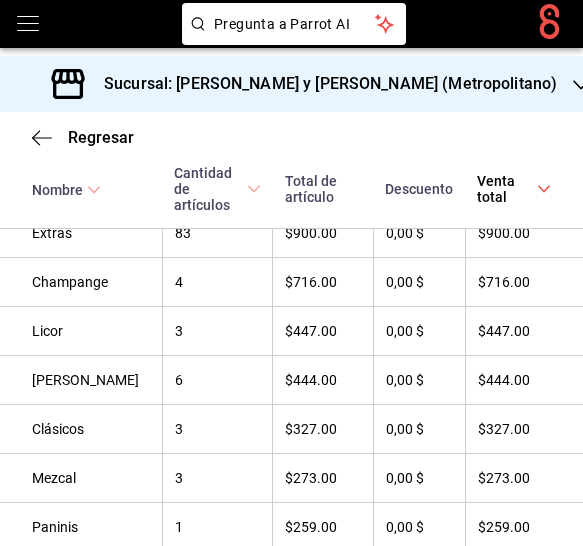 scroll, scrollTop: 1693, scrollLeft: 0, axis: vertical 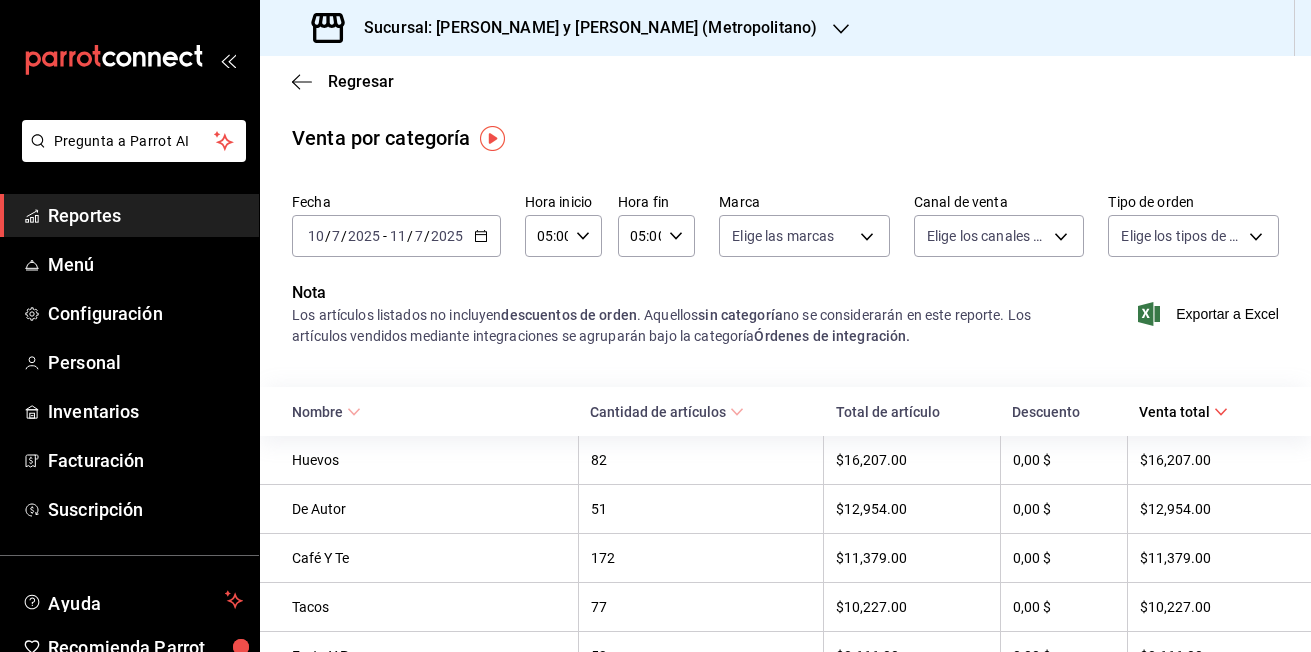 click 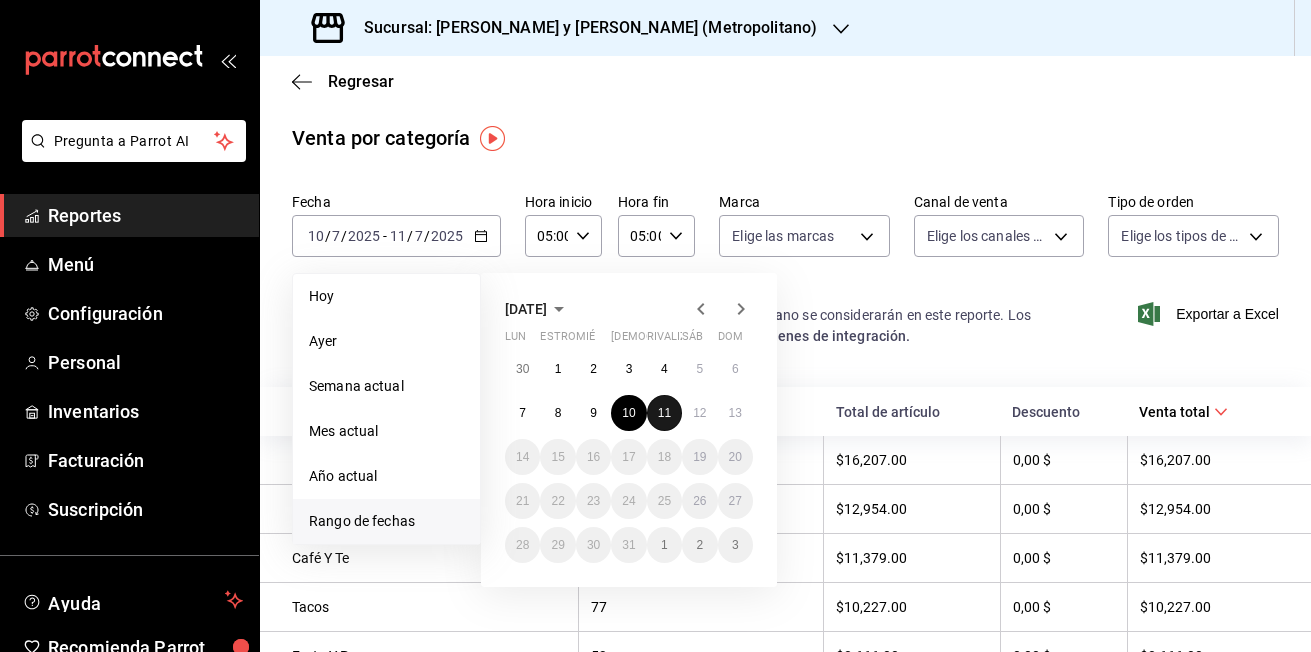 click on "11" at bounding box center (664, 413) 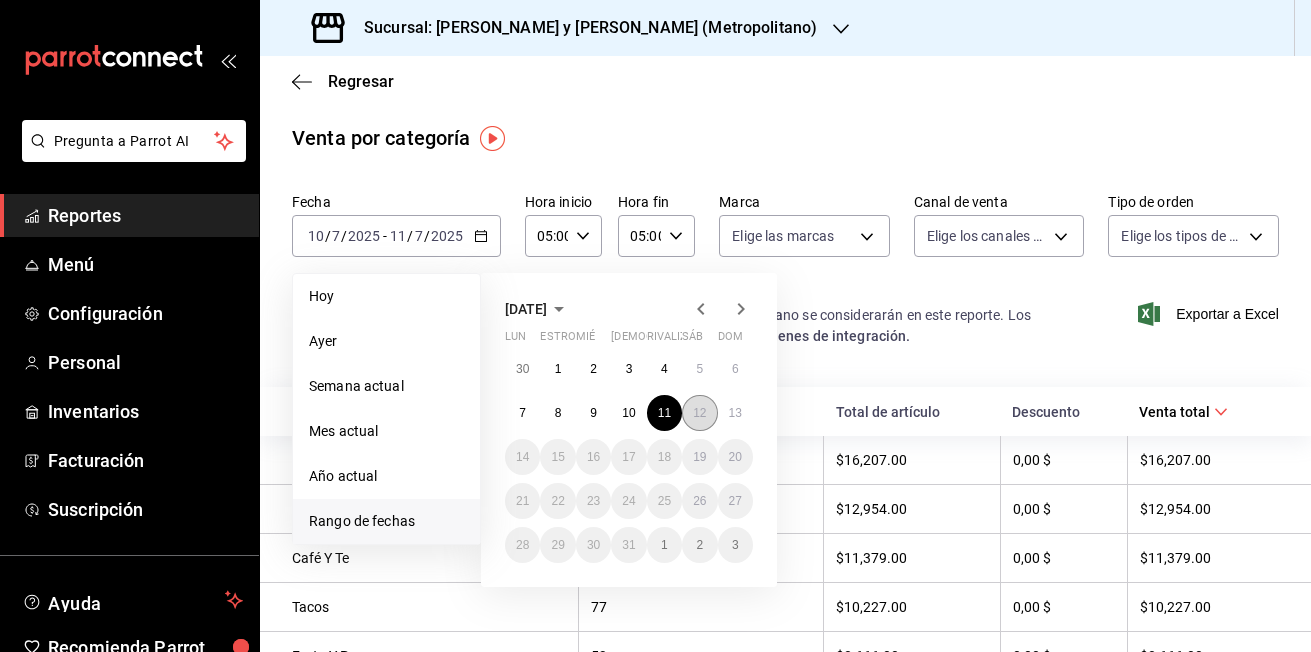 click on "12" at bounding box center (699, 413) 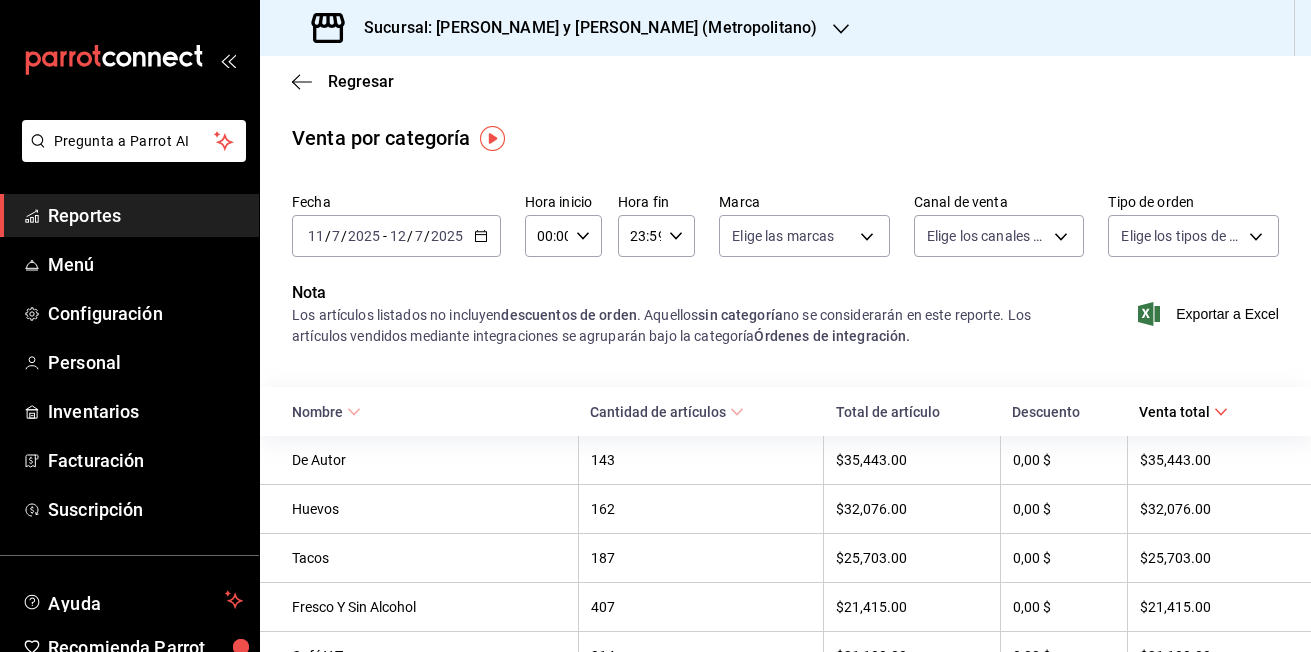 click 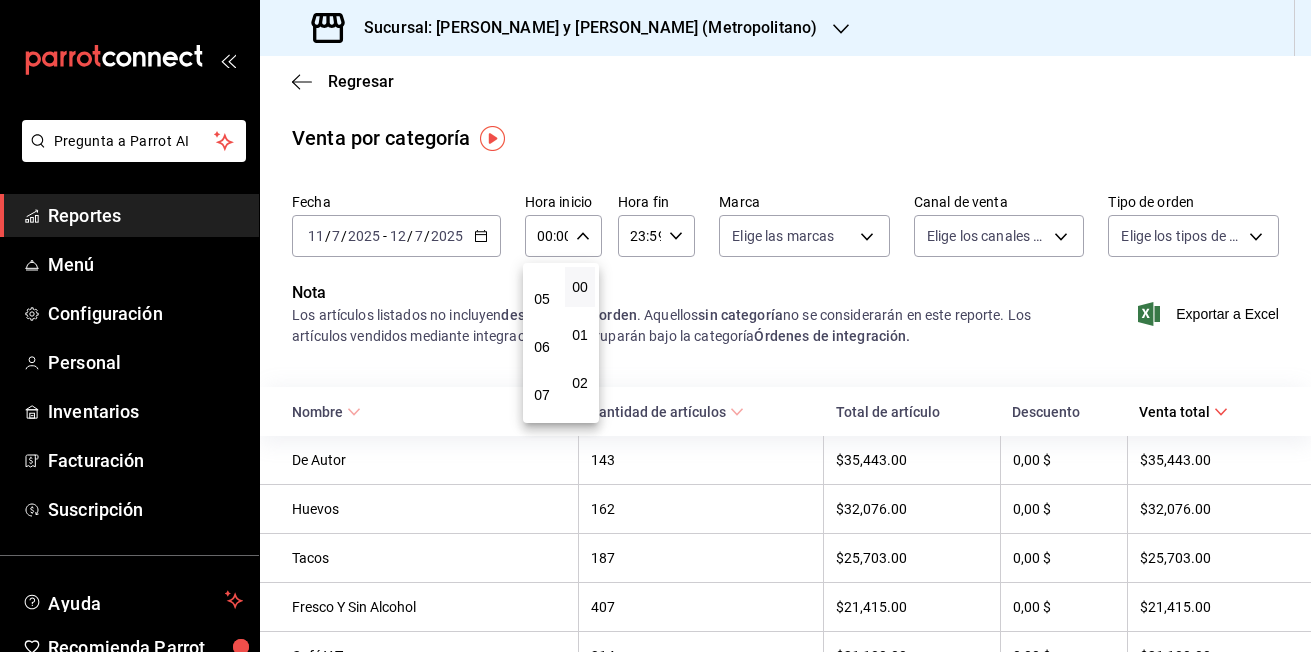 scroll, scrollTop: 200, scrollLeft: 0, axis: vertical 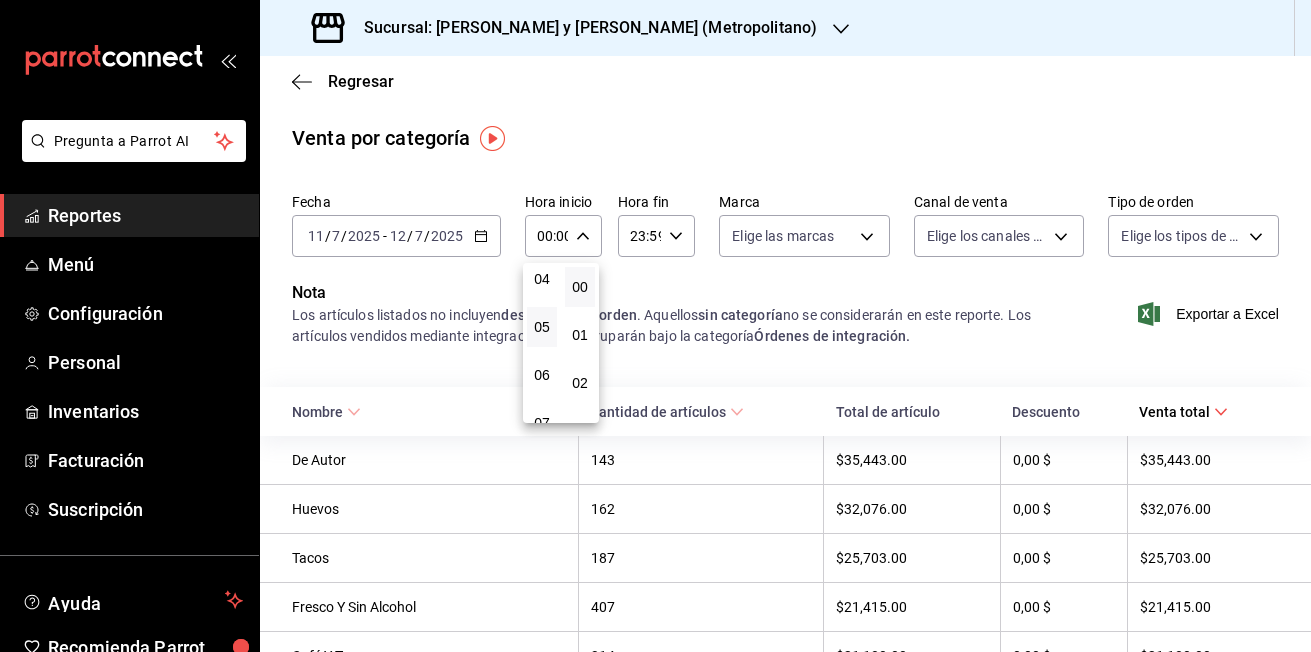 click on "05" at bounding box center [542, 327] 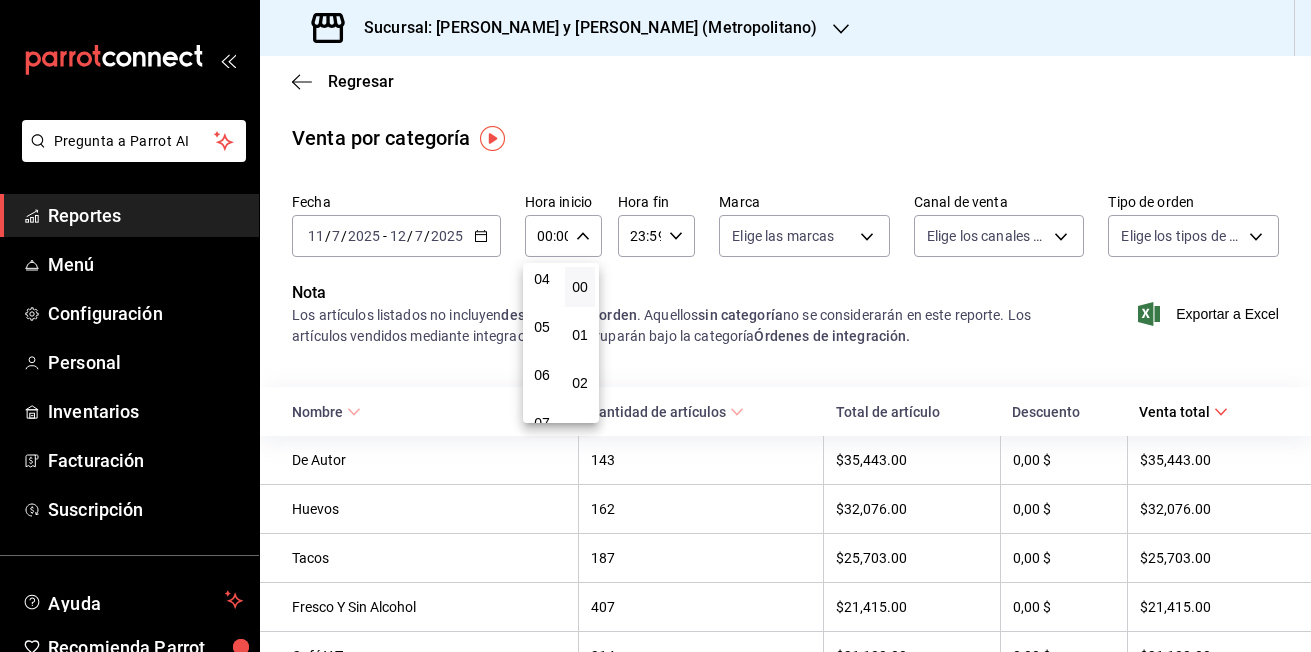 type on "05:00" 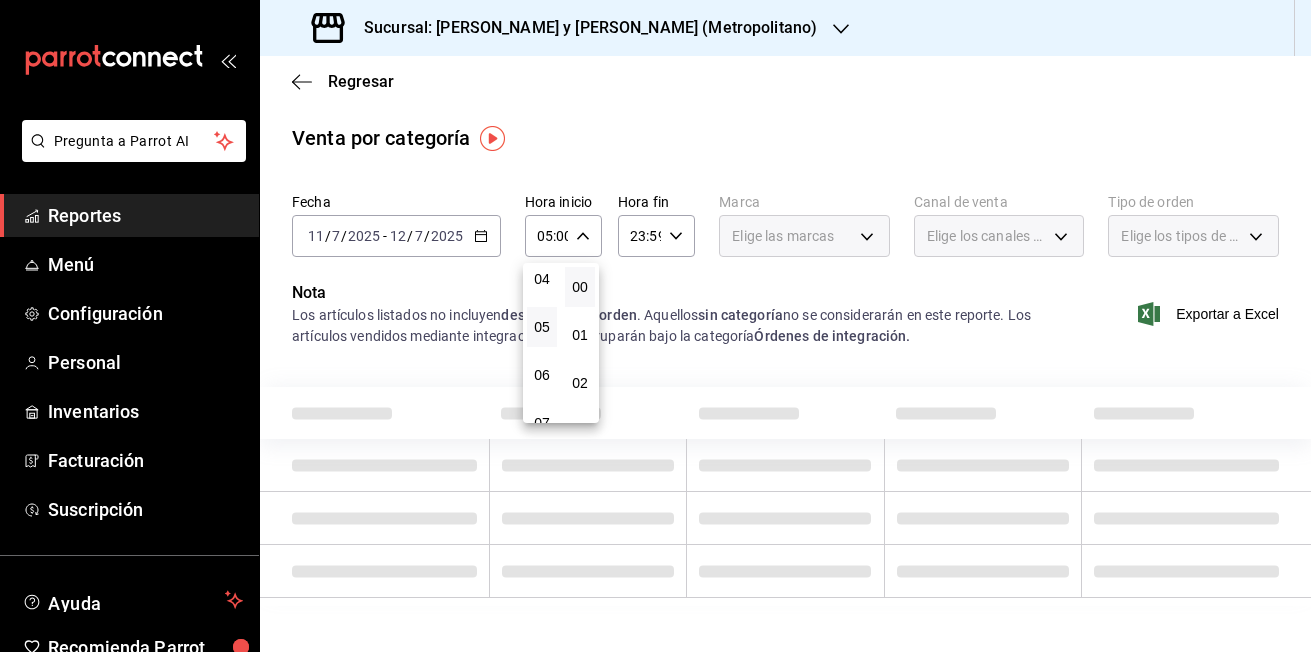 click at bounding box center (655, 326) 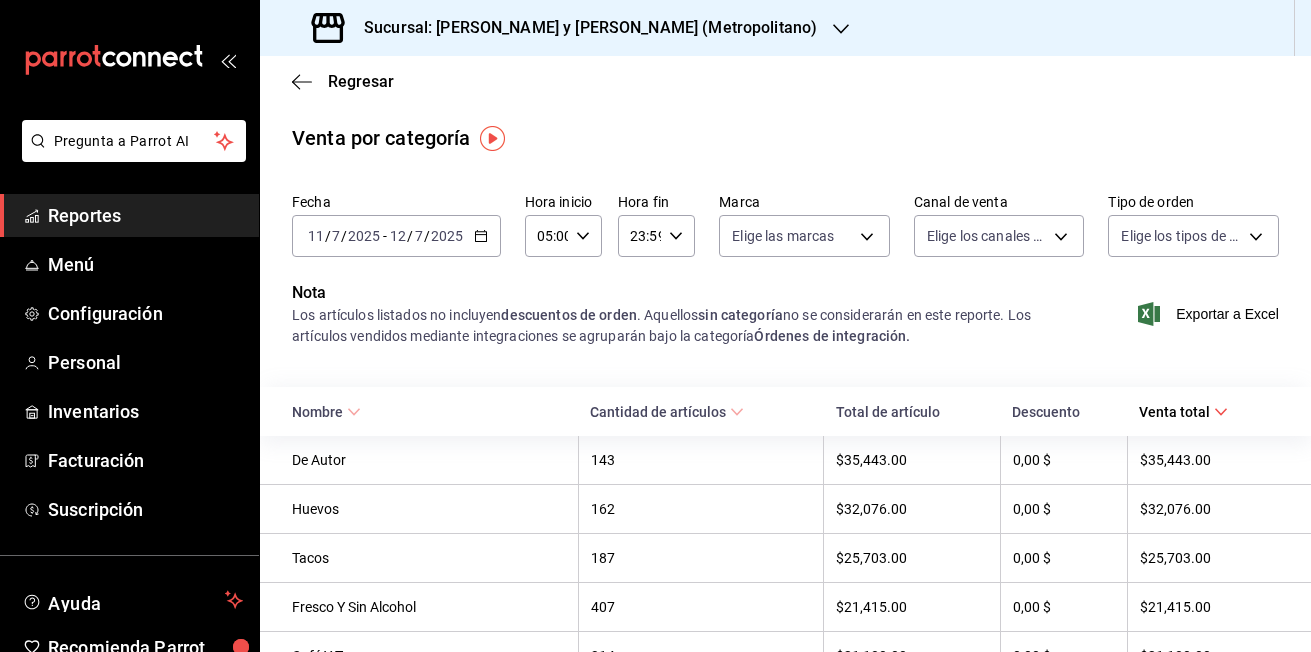 click 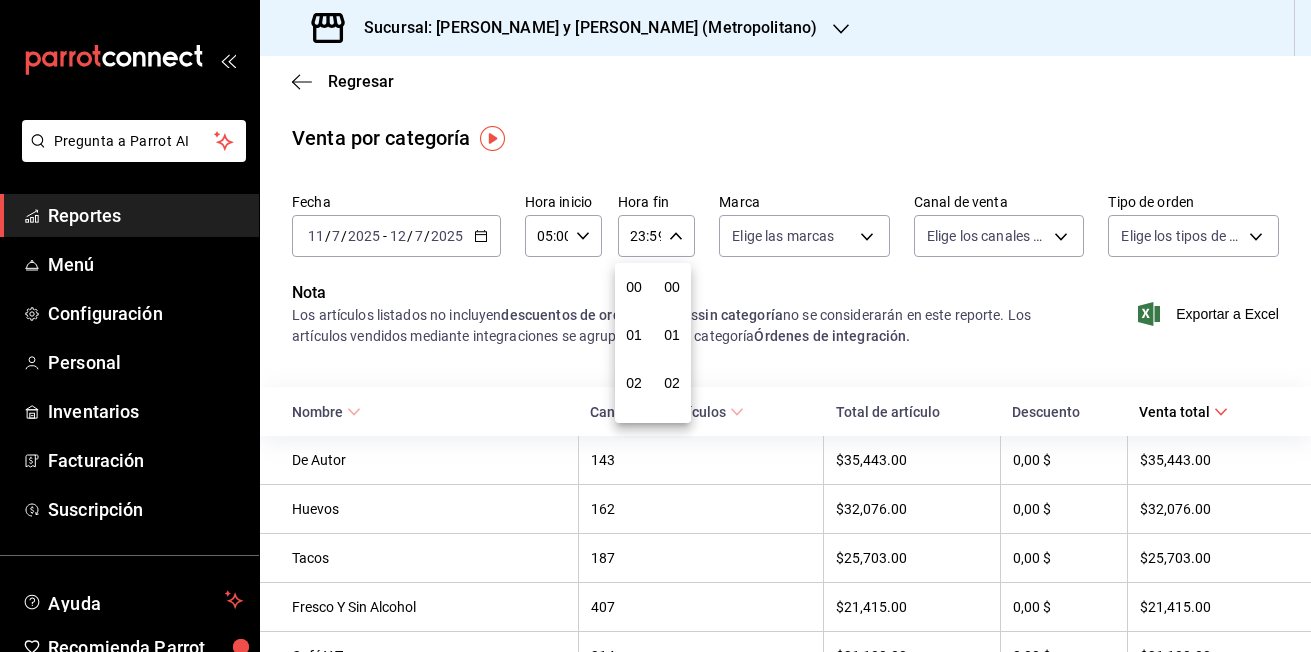 scroll, scrollTop: 992, scrollLeft: 0, axis: vertical 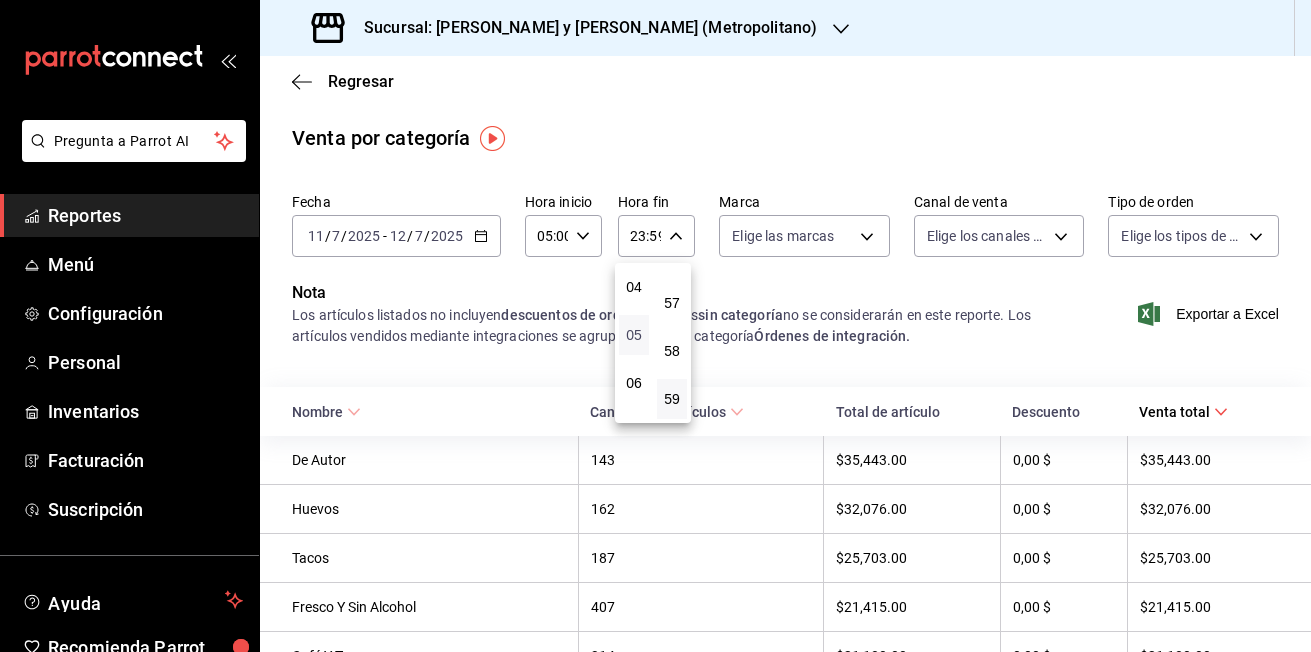 click on "05" at bounding box center [634, 335] 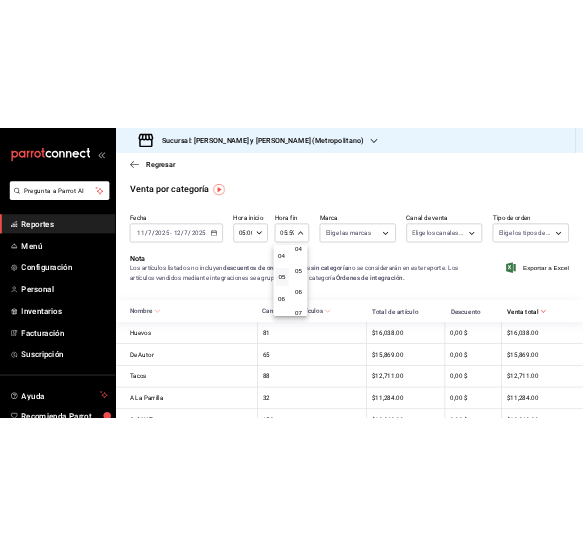 scroll, scrollTop: 0, scrollLeft: 0, axis: both 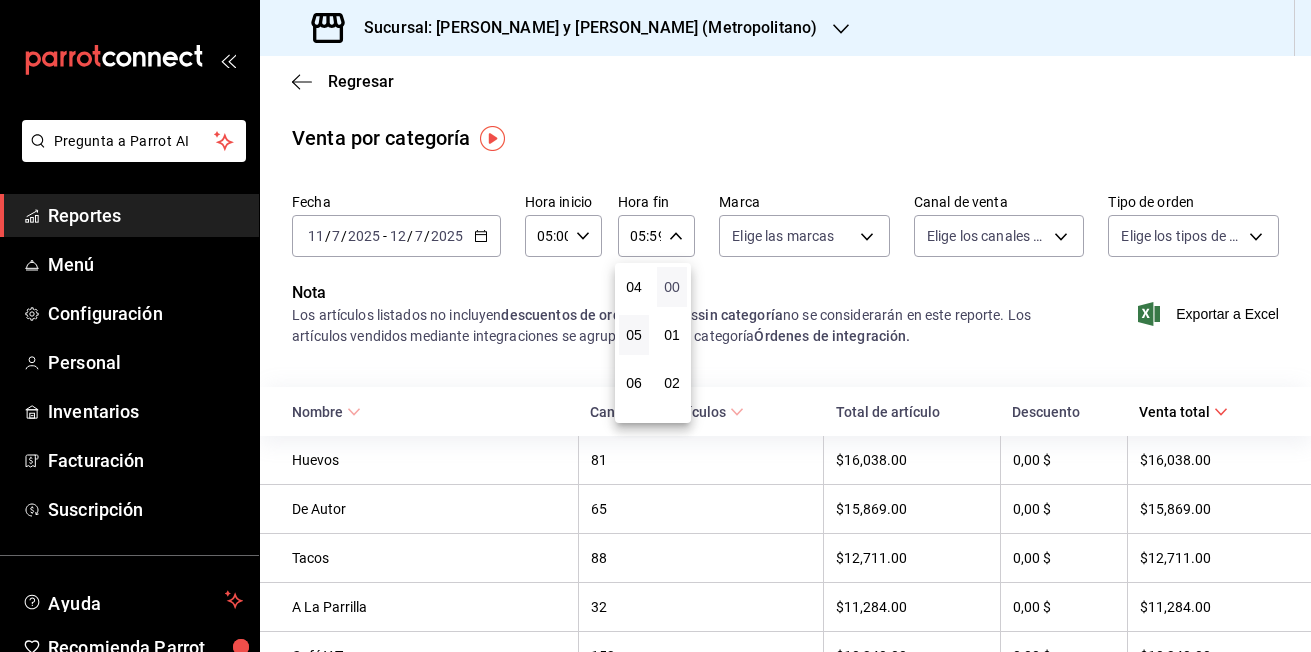 click on "00" at bounding box center [672, 287] 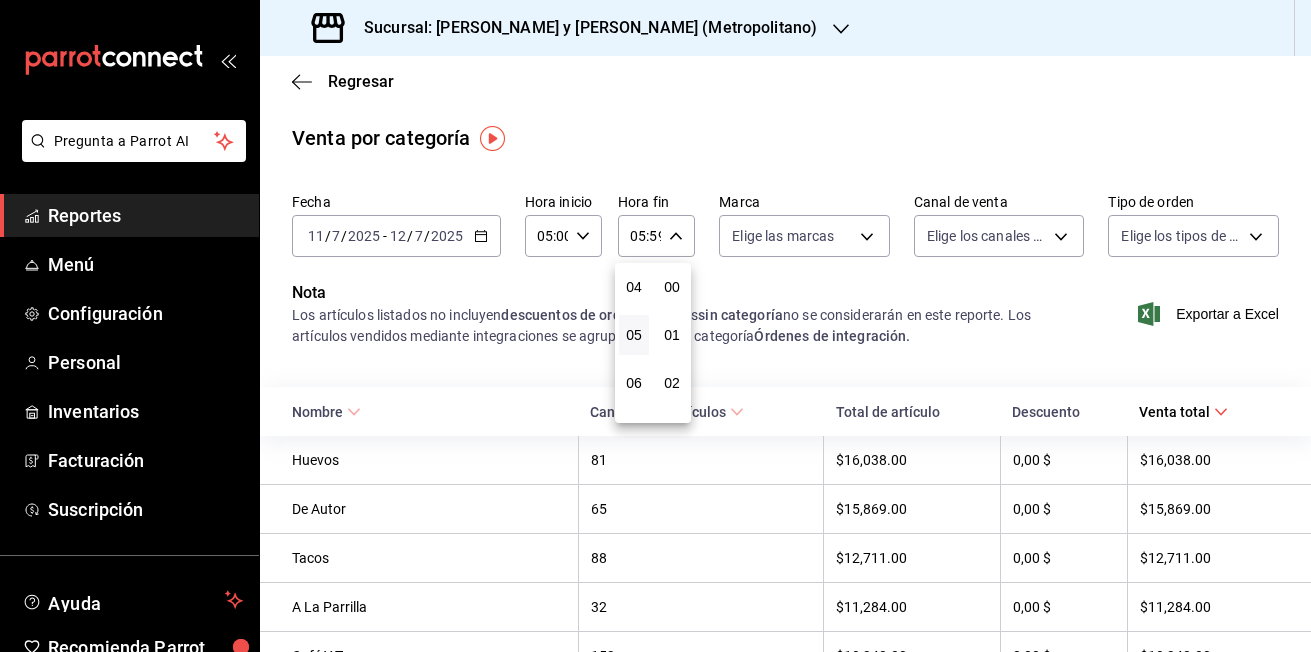 type on "05:00" 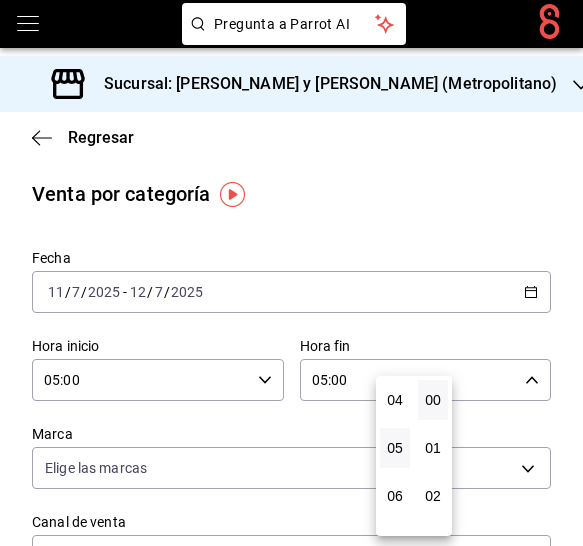 click at bounding box center (291, 273) 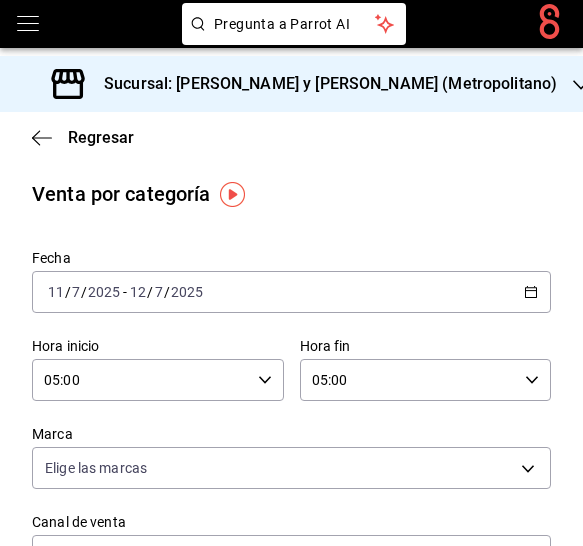 click at bounding box center (291, 273) 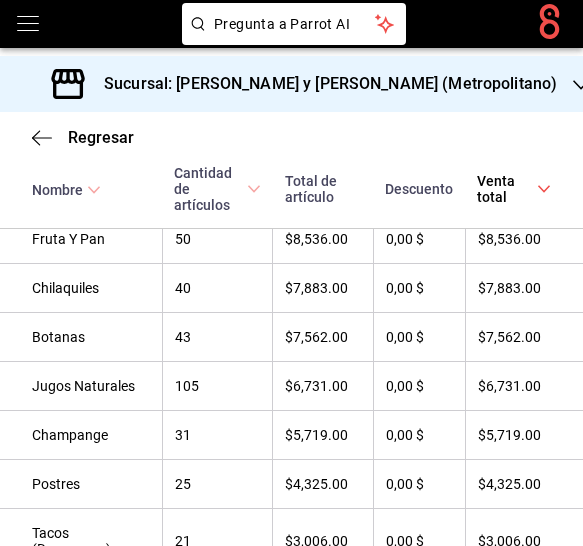 scroll, scrollTop: 1106, scrollLeft: 0, axis: vertical 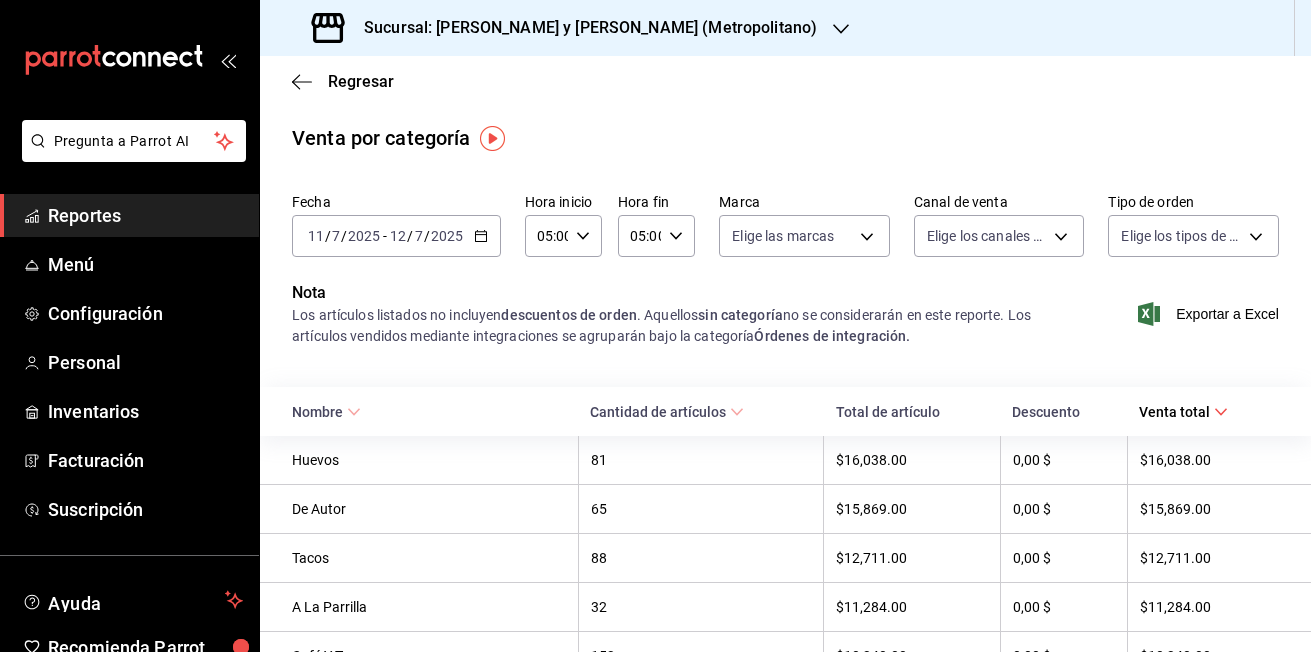 click 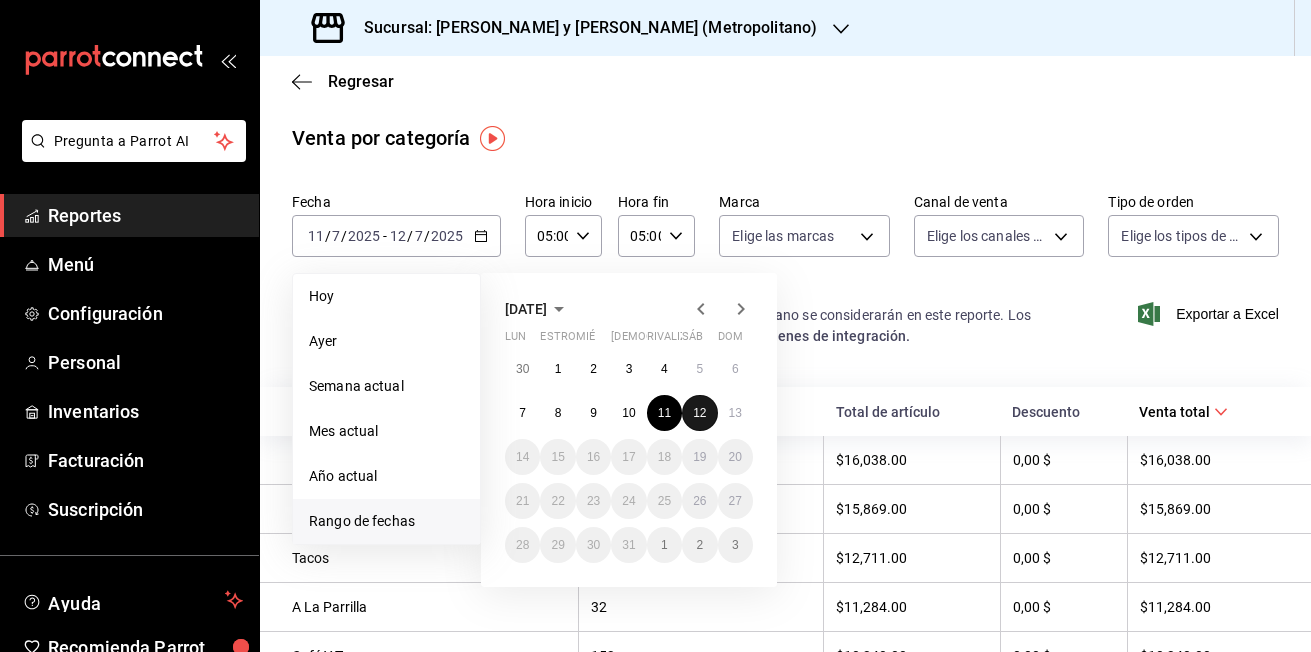 click on "12" at bounding box center [699, 413] 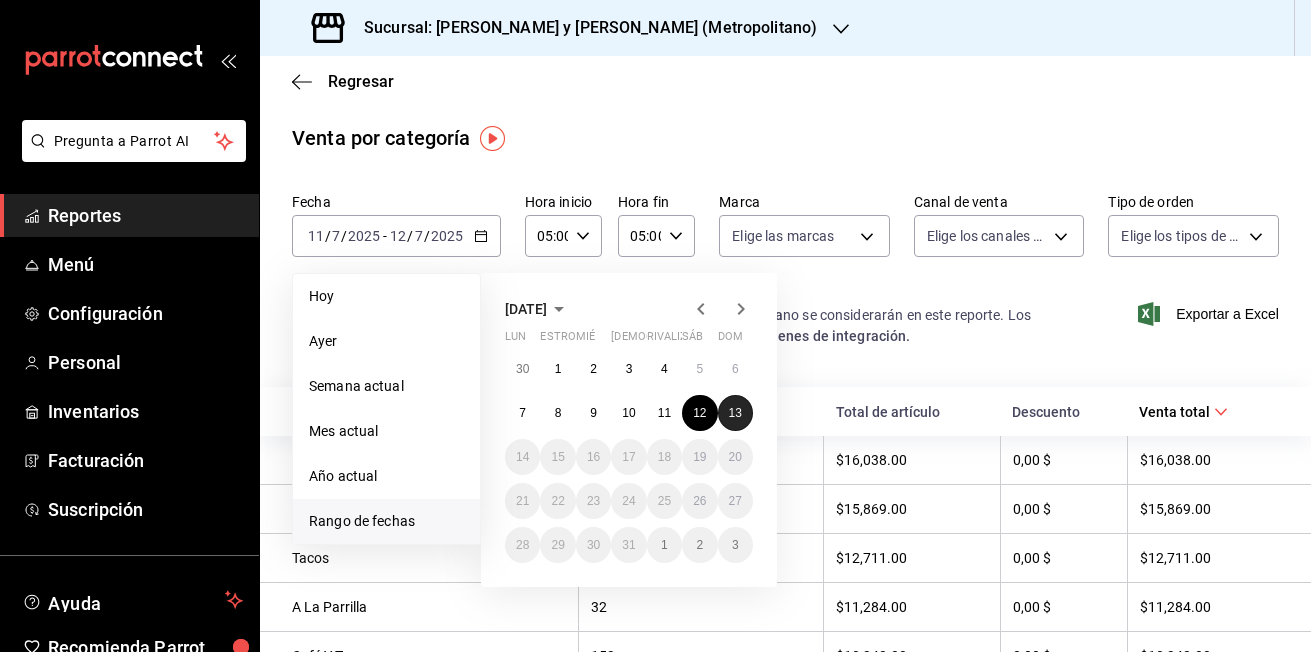 click on "13" at bounding box center [735, 413] 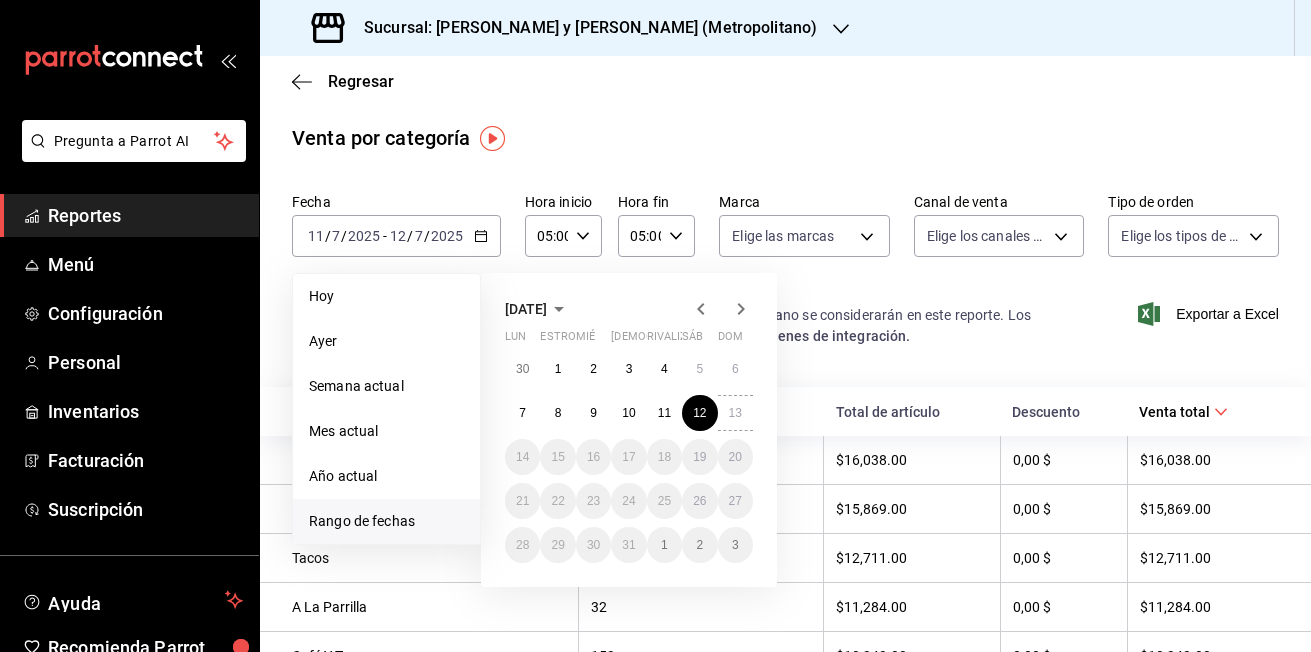type on "00:00" 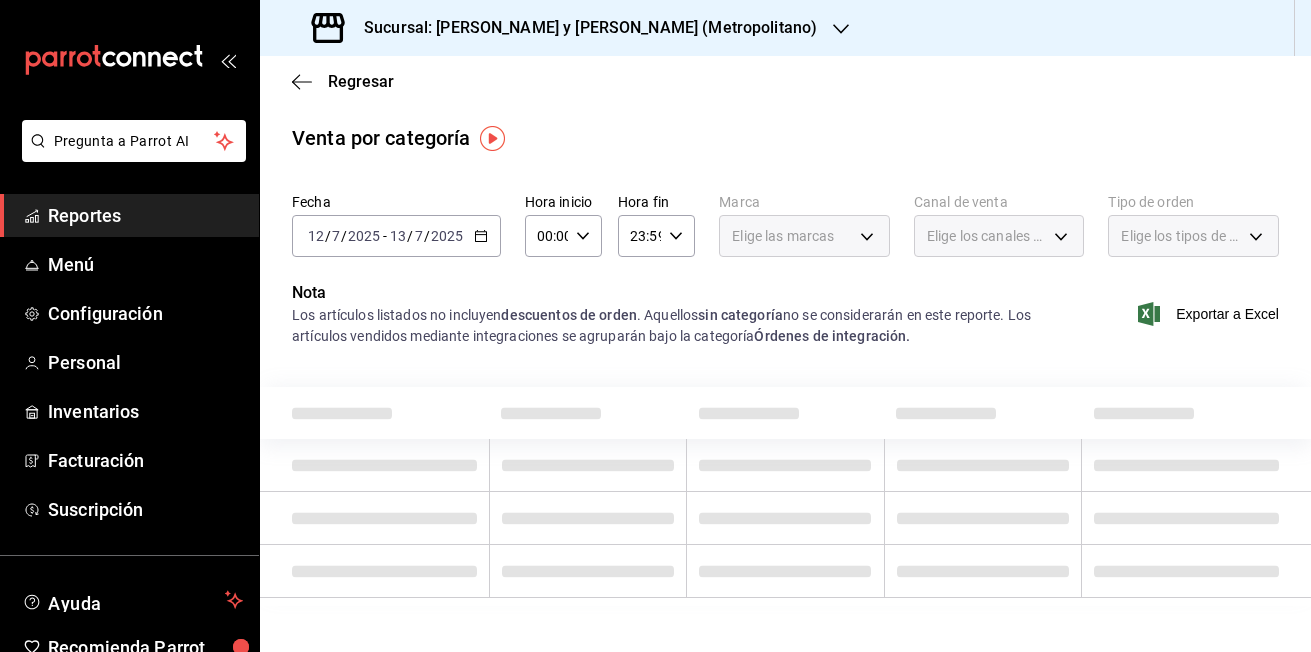 click 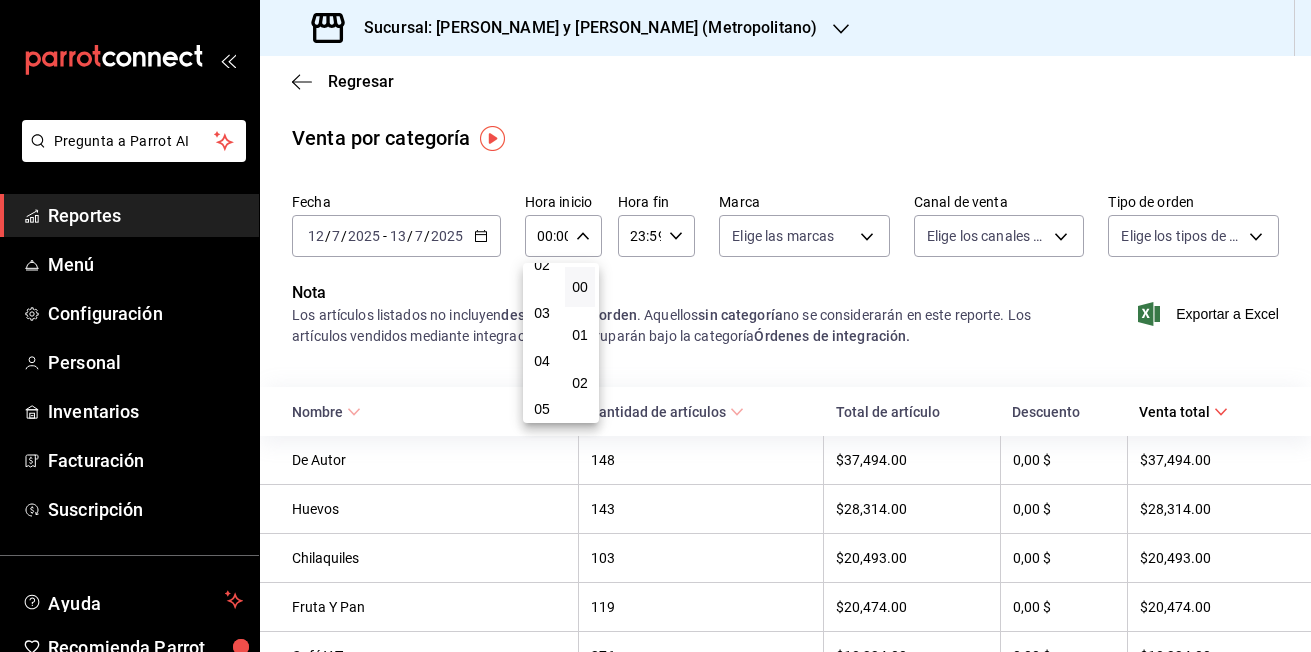 scroll, scrollTop: 200, scrollLeft: 0, axis: vertical 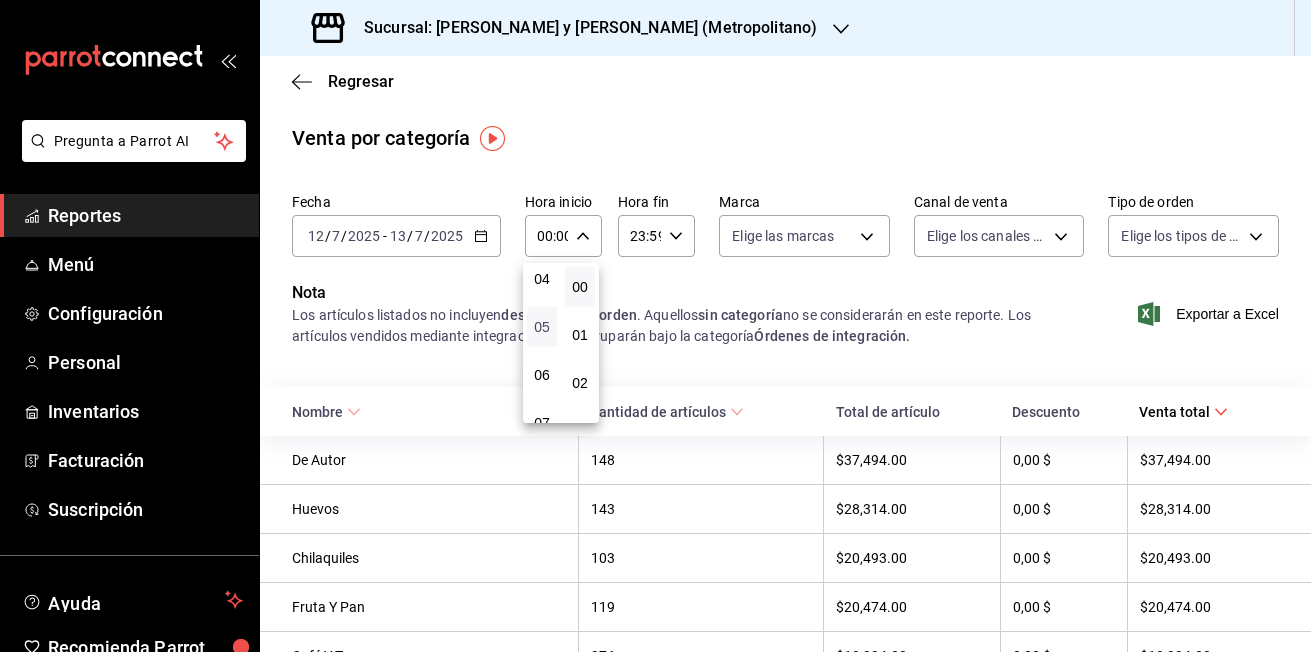 click on "05" at bounding box center [542, 327] 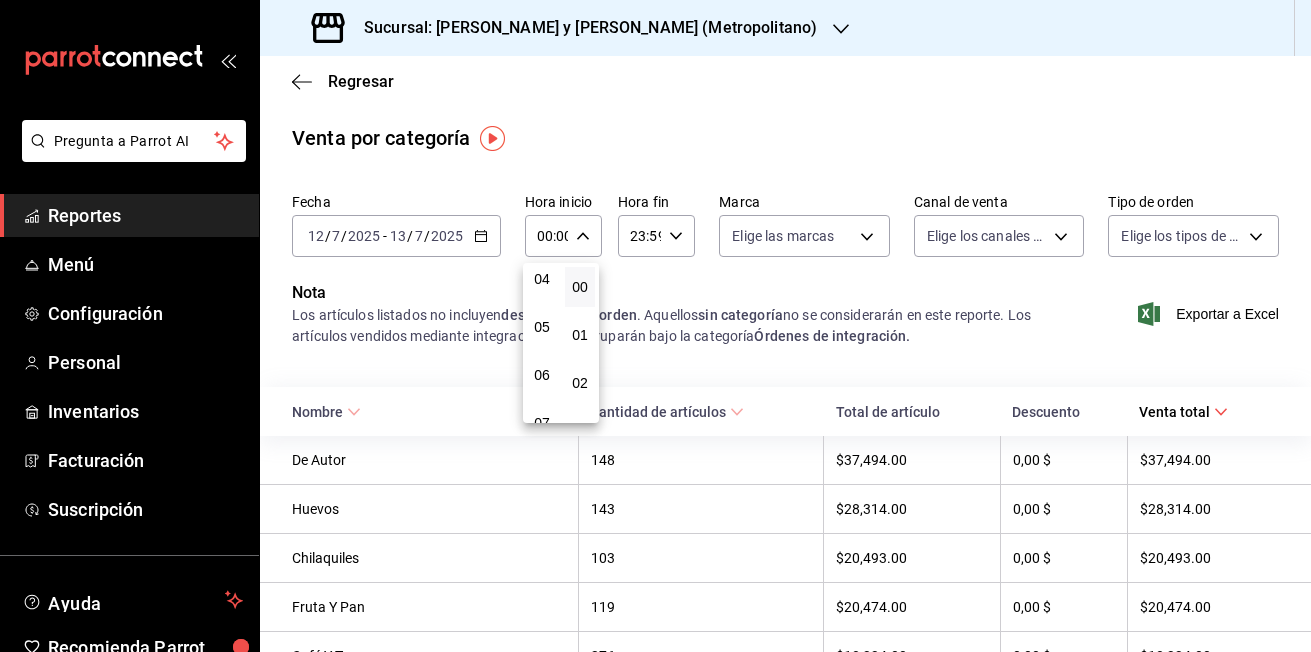 type on "05:00" 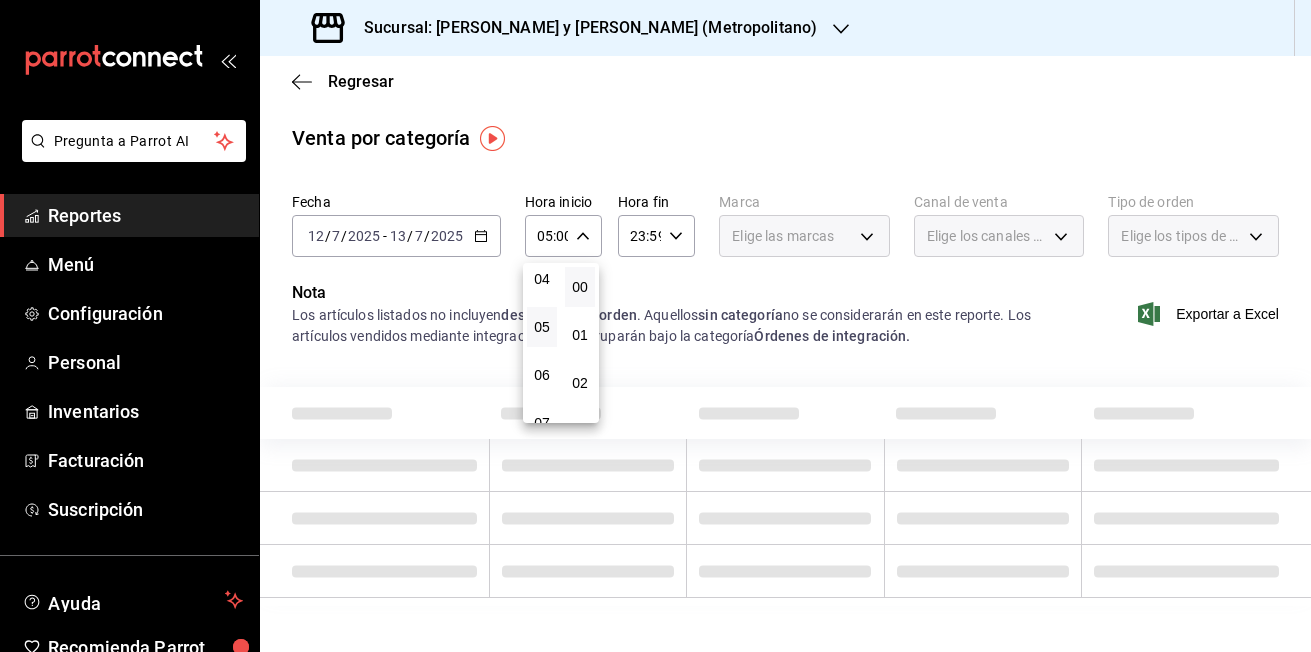 click at bounding box center [655, 326] 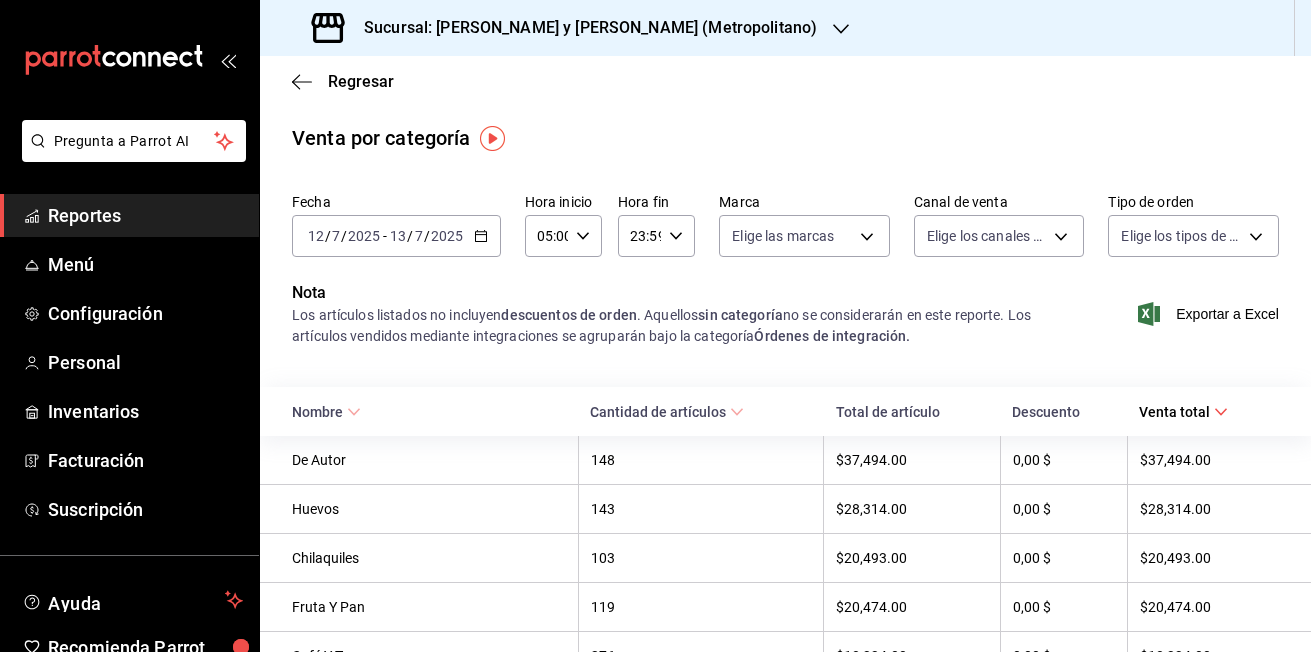 click 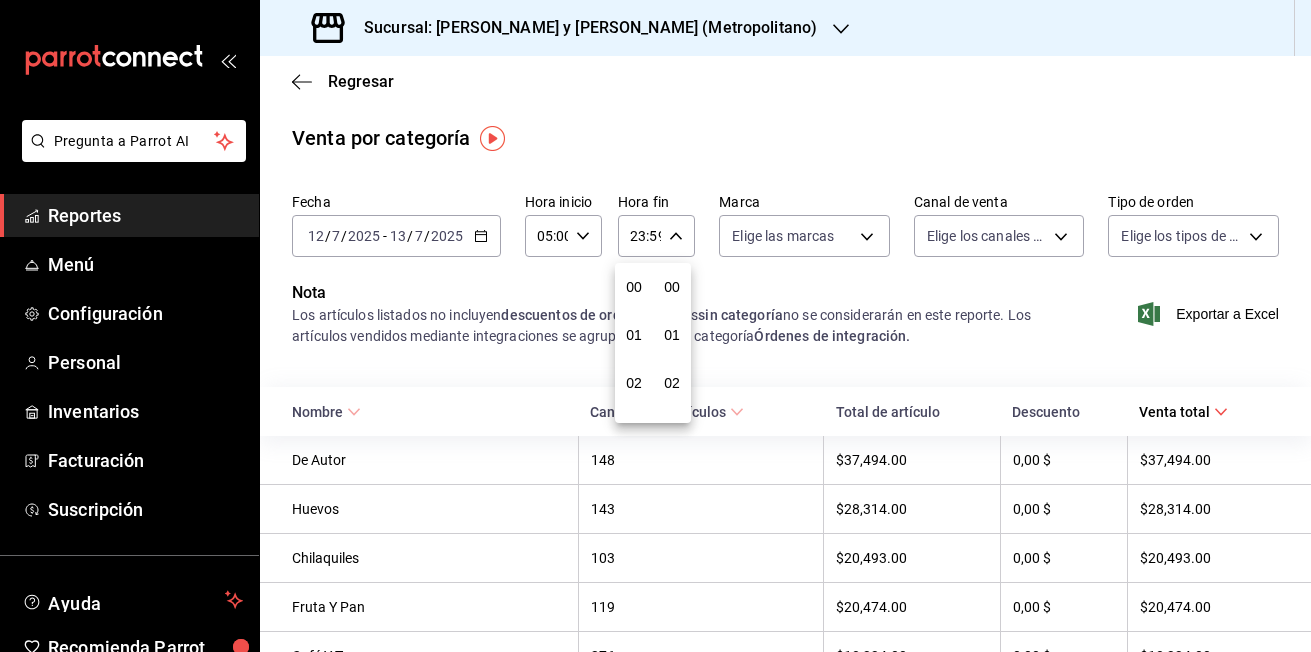 scroll, scrollTop: 992, scrollLeft: 0, axis: vertical 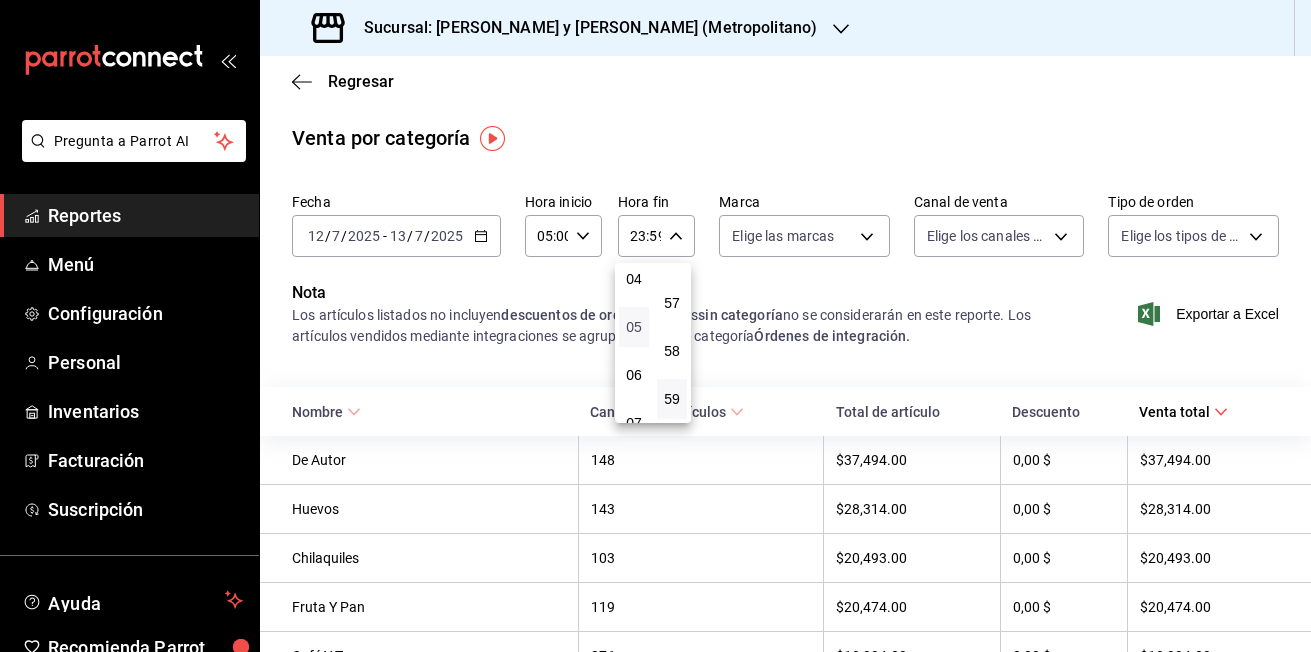 click on "05" at bounding box center (634, 327) 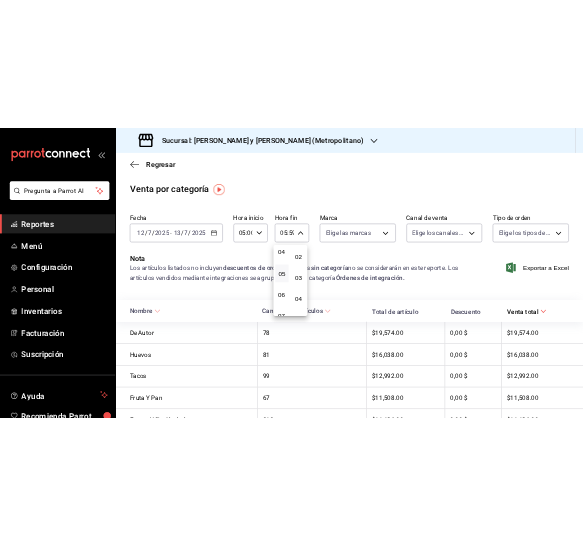 scroll, scrollTop: 0, scrollLeft: 0, axis: both 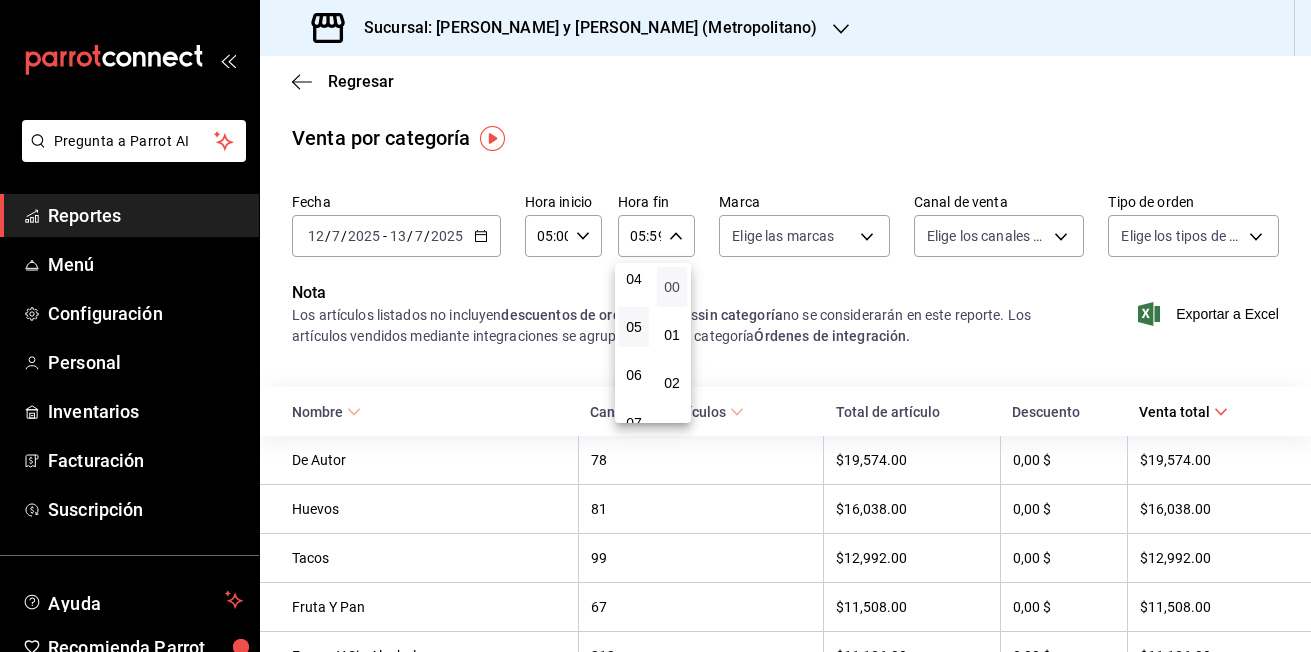 click on "00" at bounding box center [672, 287] 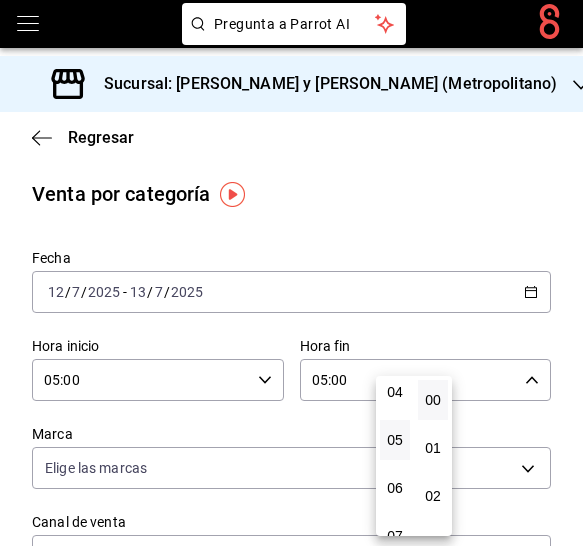 click at bounding box center [291, 273] 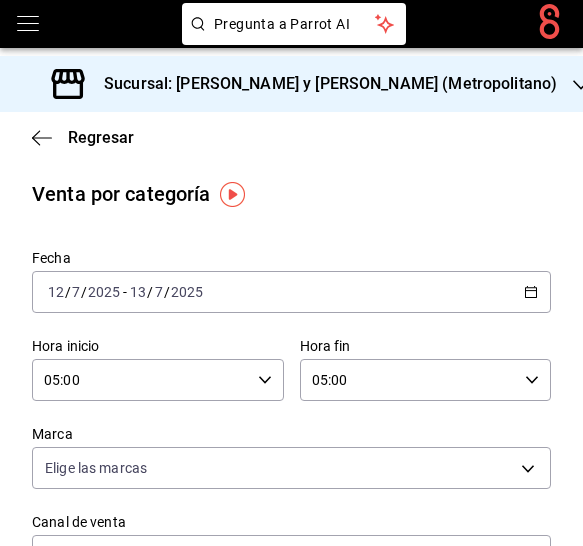 click on "00 01 02 03 04 05 06 07 08 09 10 11 12 13 14 15 16 17 18 19 20 21 22 23 00 01 02 03 04 05 06 07 08 09 10 11 12 13 14 15 16 17 18 19 20 21 22 23 24 25 26 27 28 29 30 31 32 33 34 35 36 37 38 39 40 41 42 43 44 45 46 47 48 49 50 51 52 53 54 55 56 57 58 59" at bounding box center [291, 276] 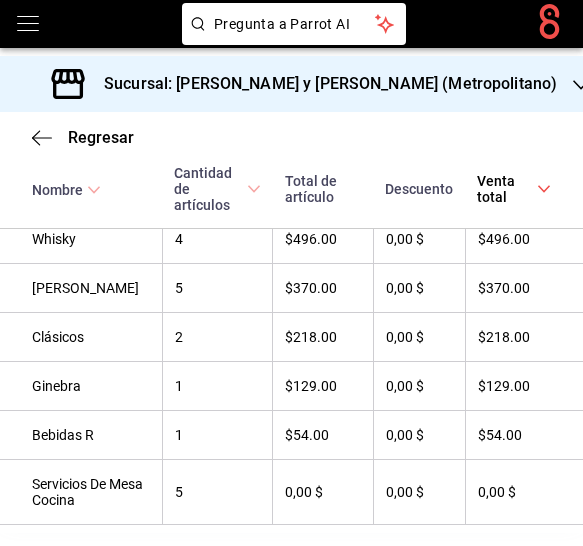 scroll, scrollTop: 1880, scrollLeft: 0, axis: vertical 